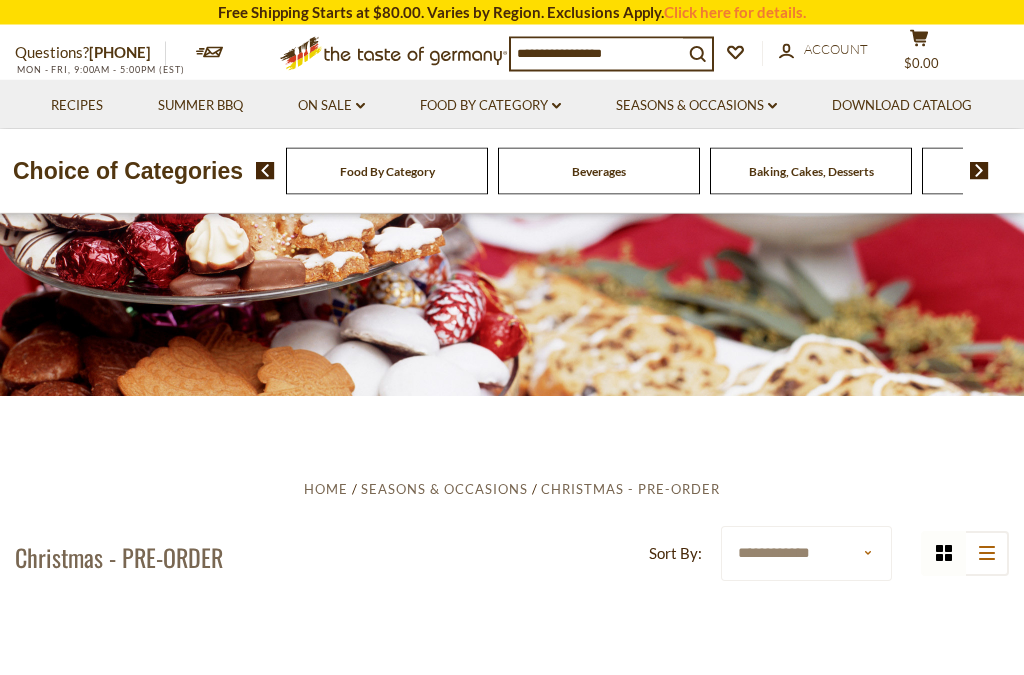 scroll, scrollTop: 73, scrollLeft: 0, axis: vertical 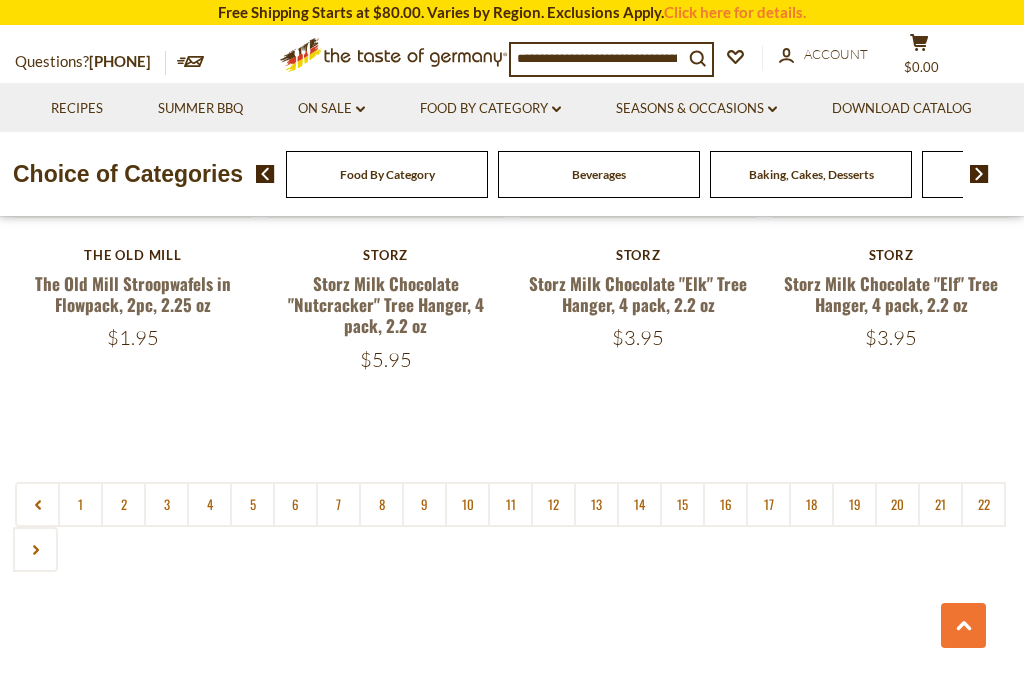 click on "2" at bounding box center (123, 504) 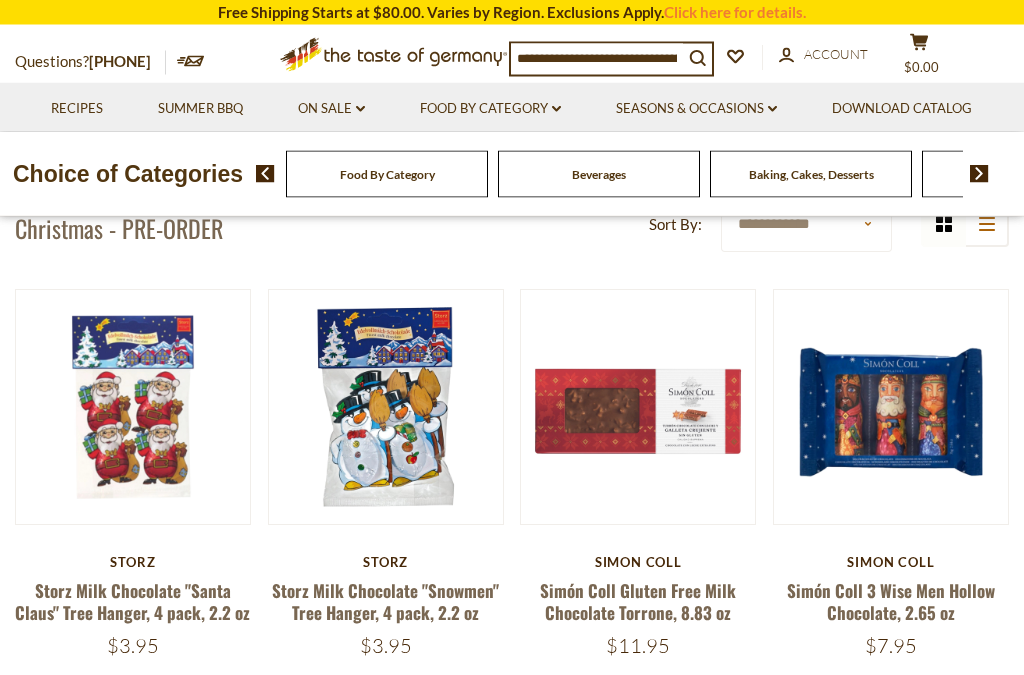 scroll, scrollTop: 408, scrollLeft: 0, axis: vertical 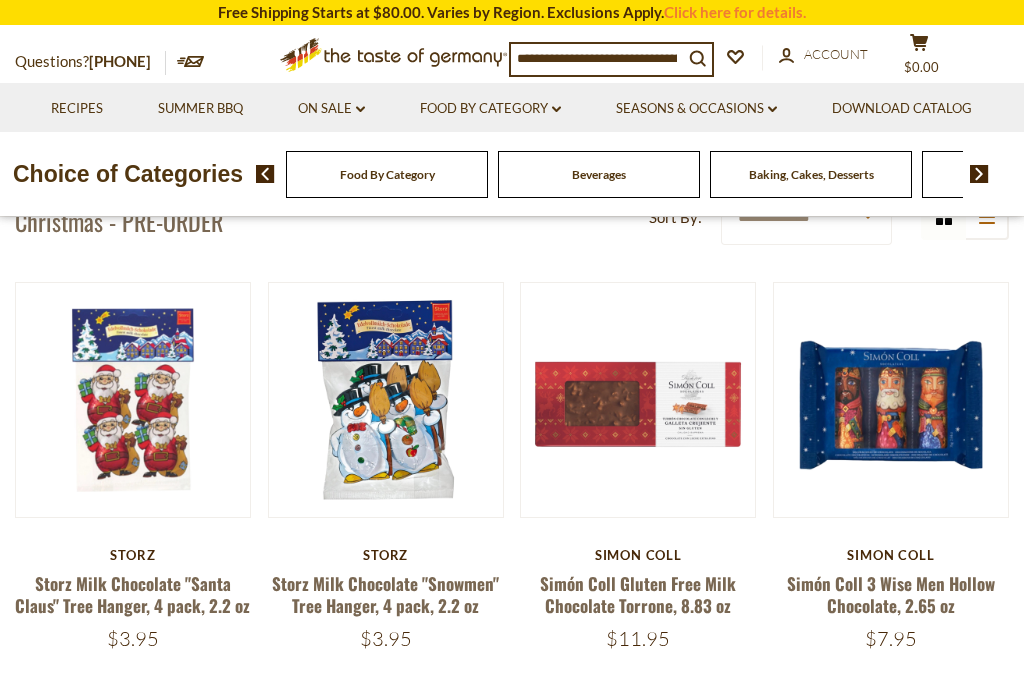 click at bounding box center (638, 400) 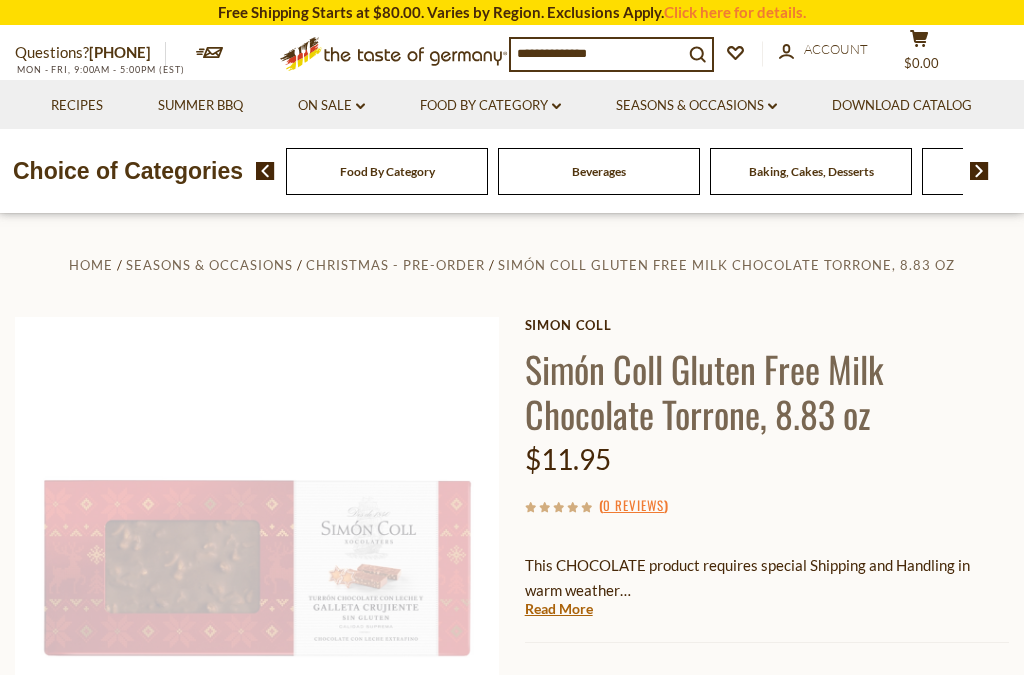 scroll, scrollTop: 0, scrollLeft: 0, axis: both 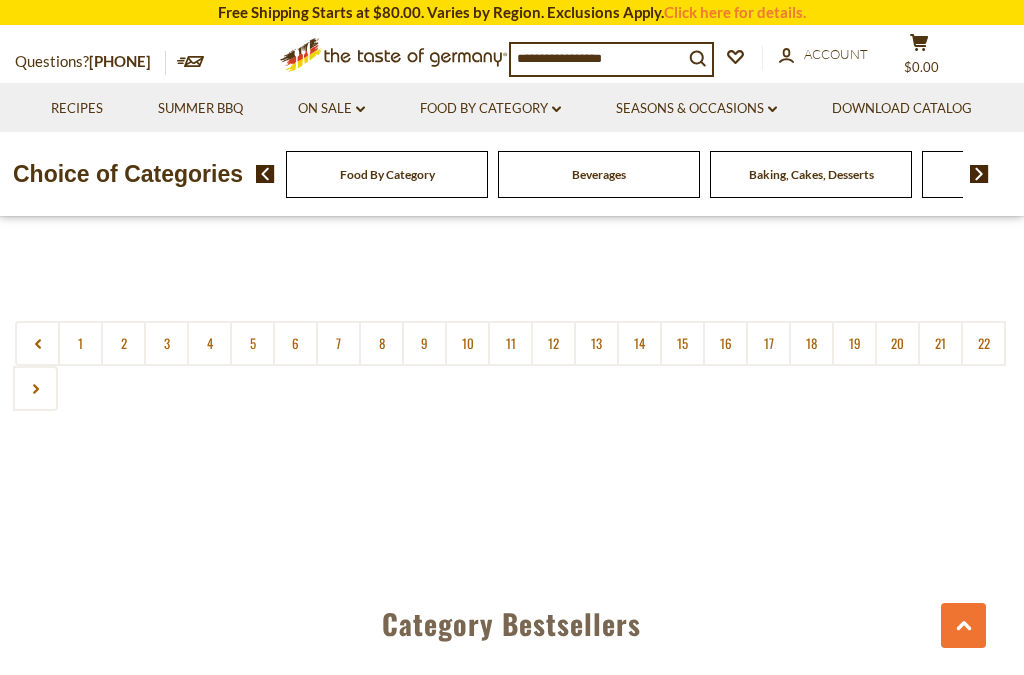 click on "3" at bounding box center [166, 343] 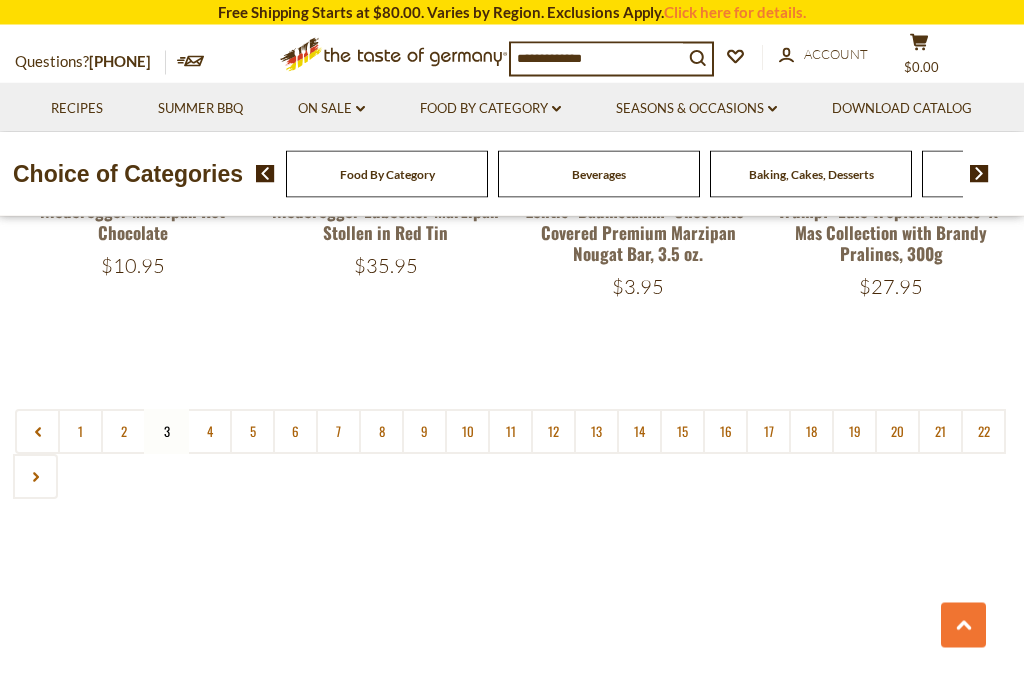 scroll, scrollTop: 4401, scrollLeft: 0, axis: vertical 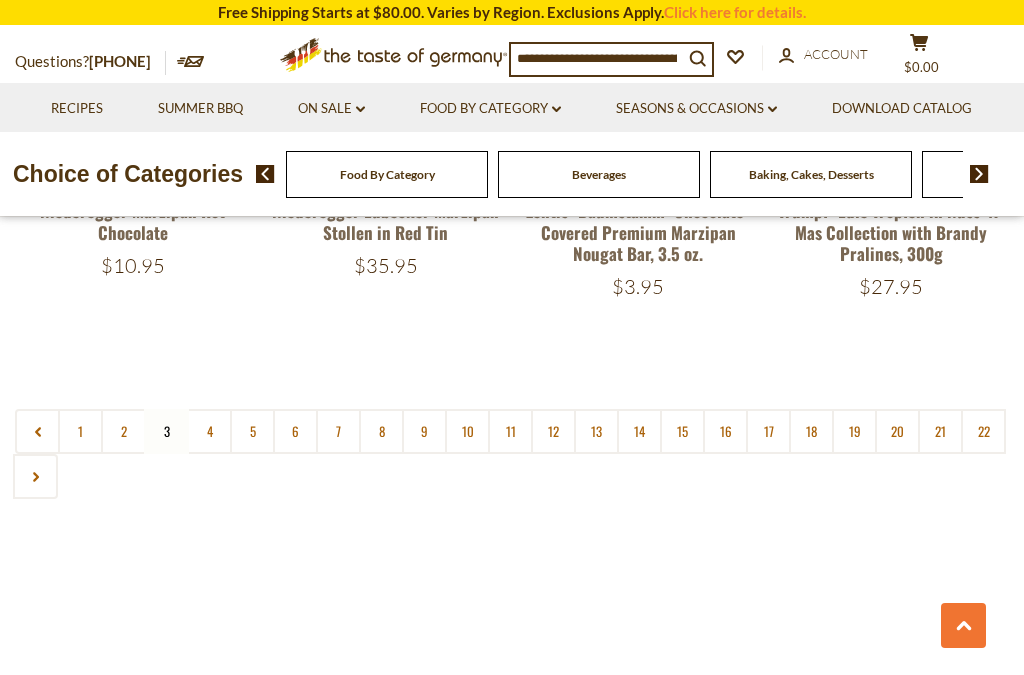 click on "4" at bounding box center [209, 431] 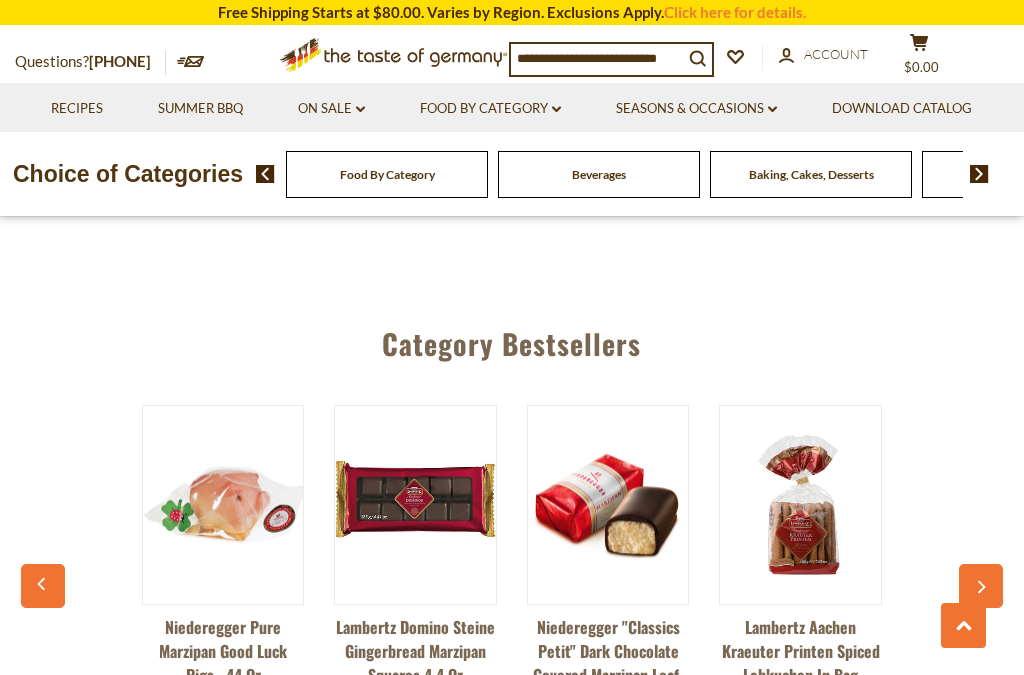 scroll, scrollTop: 4664, scrollLeft: 0, axis: vertical 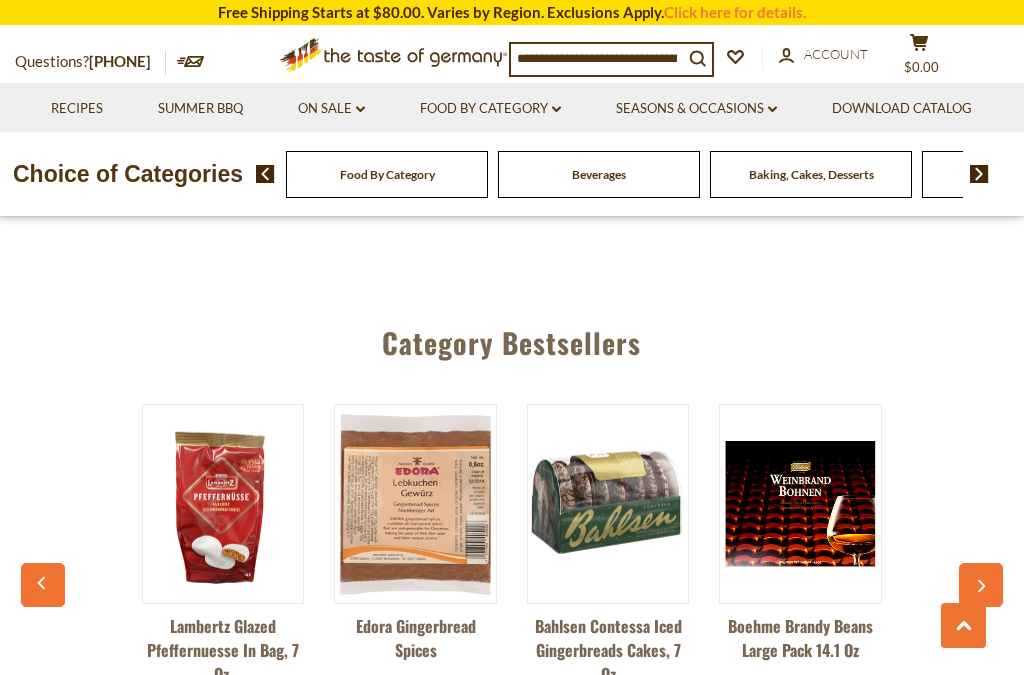 click 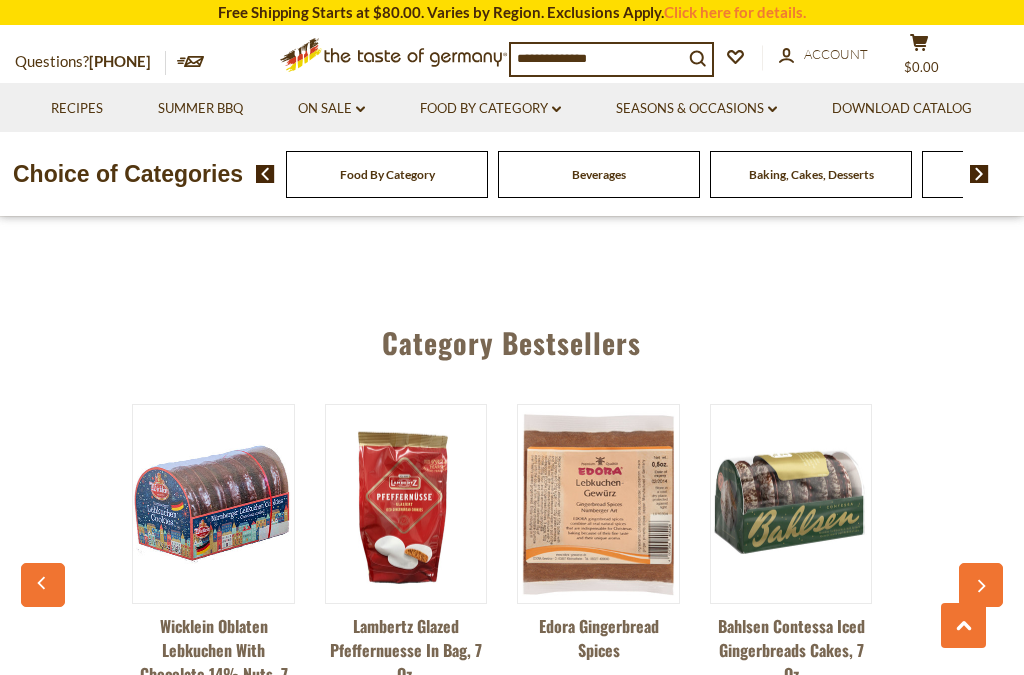 scroll, scrollTop: 0, scrollLeft: 2124, axis: horizontal 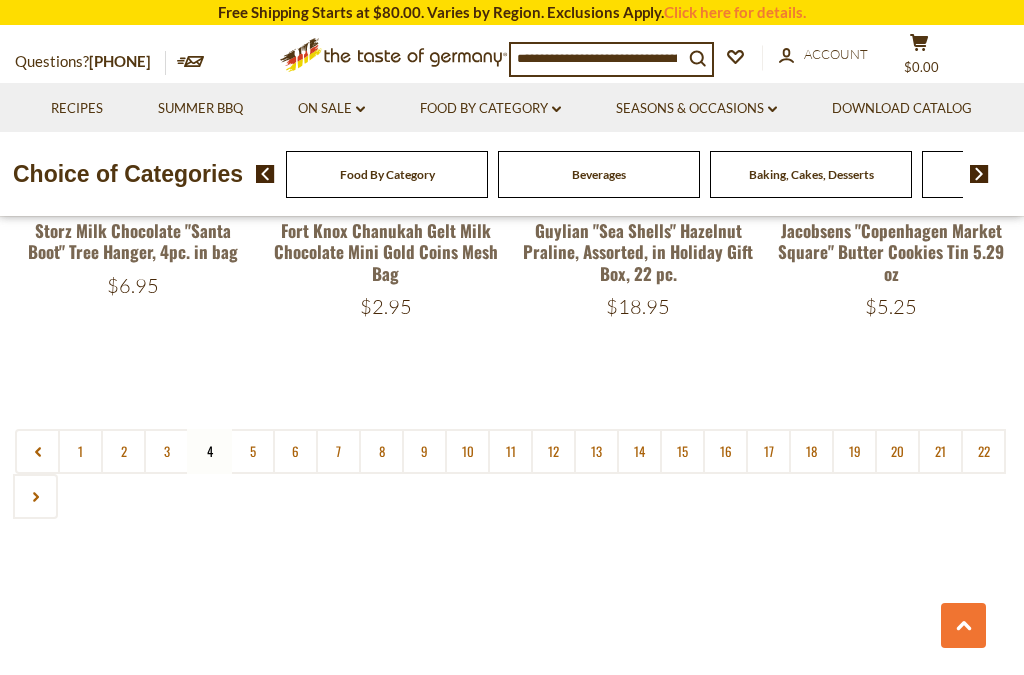 click on "5" at bounding box center (252, 451) 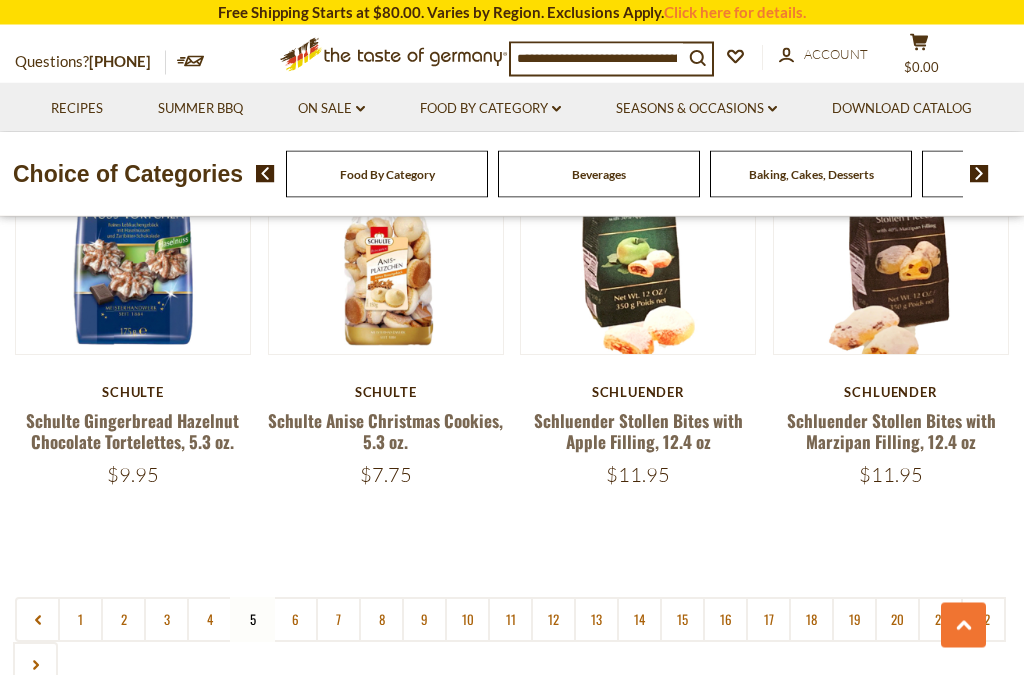 scroll, scrollTop: 4149, scrollLeft: 0, axis: vertical 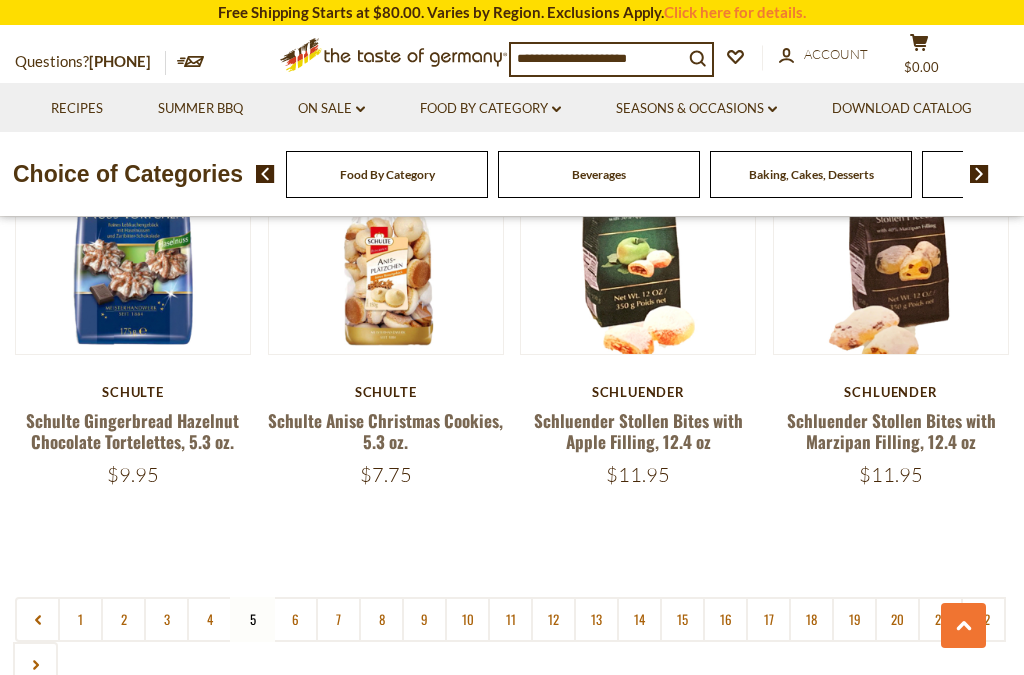 click on "6" at bounding box center (295, 619) 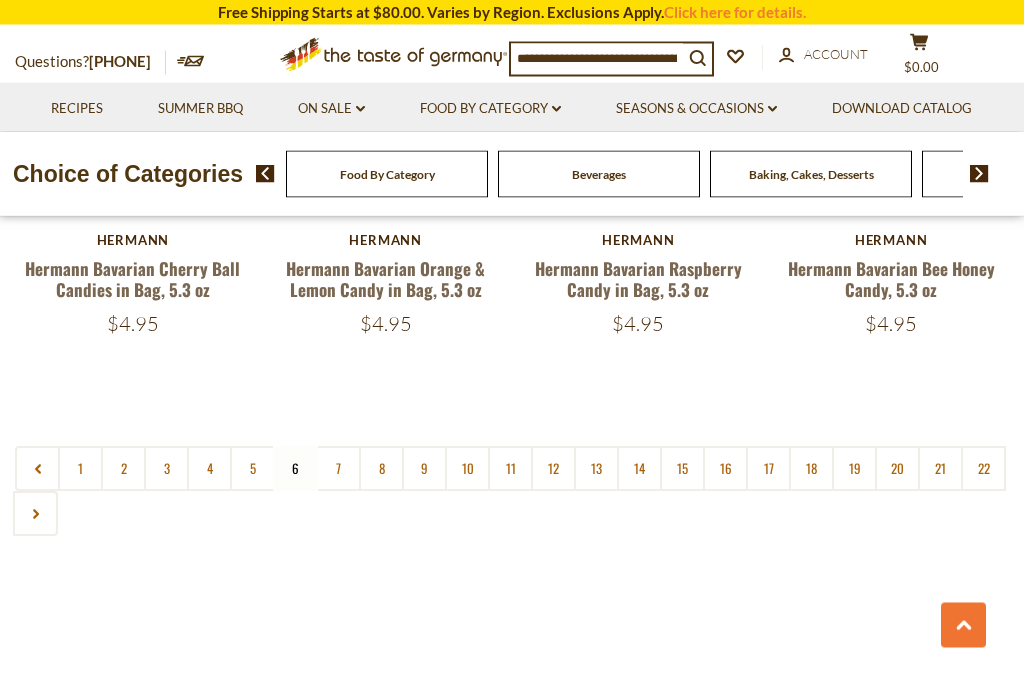 scroll, scrollTop: 4321, scrollLeft: 0, axis: vertical 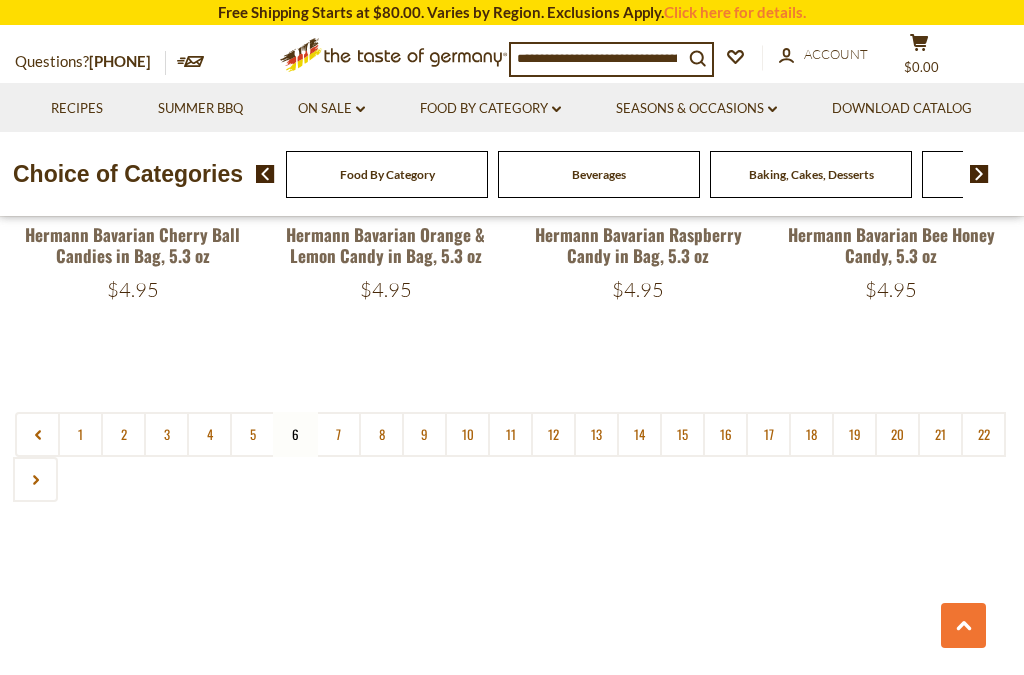 click on "7" at bounding box center [338, 434] 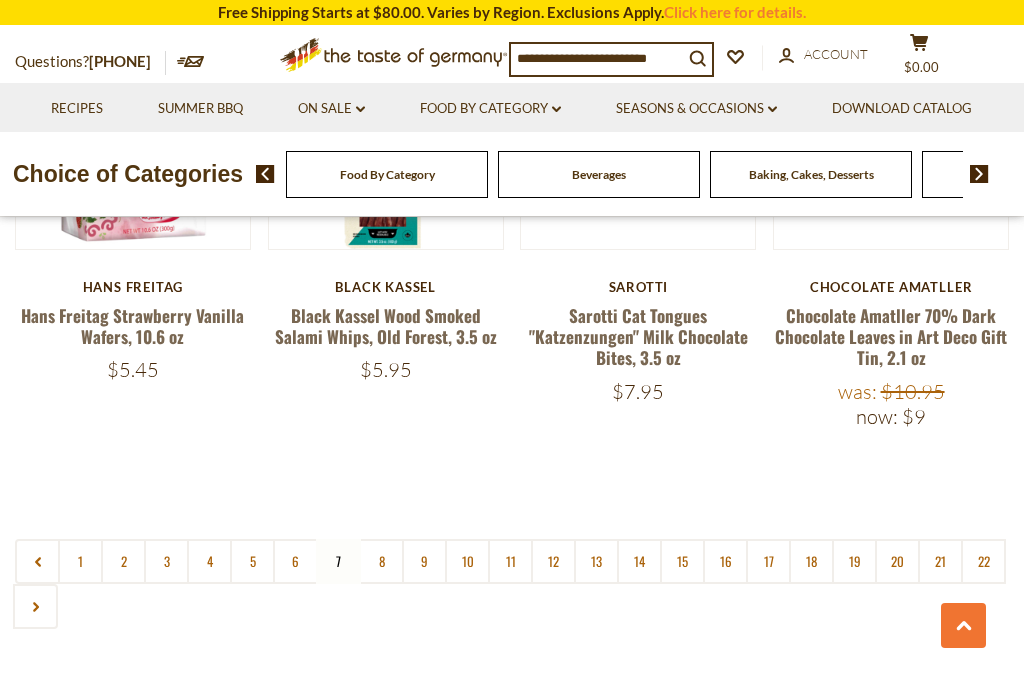 scroll, scrollTop: 4282, scrollLeft: 0, axis: vertical 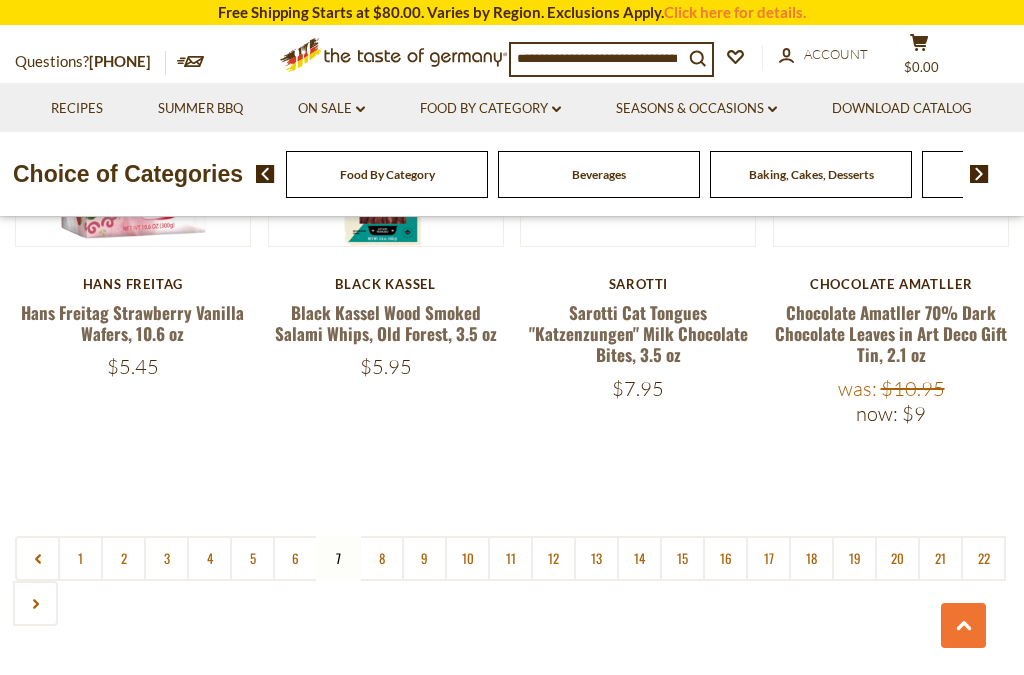 click on "8" at bounding box center [381, 558] 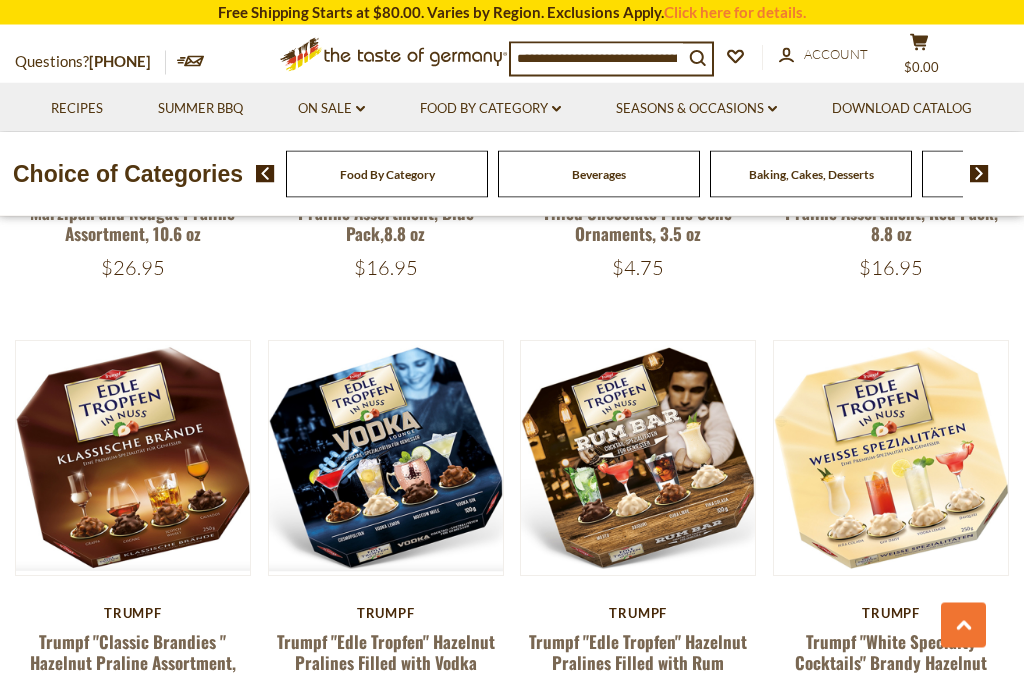scroll, scrollTop: 2651, scrollLeft: 0, axis: vertical 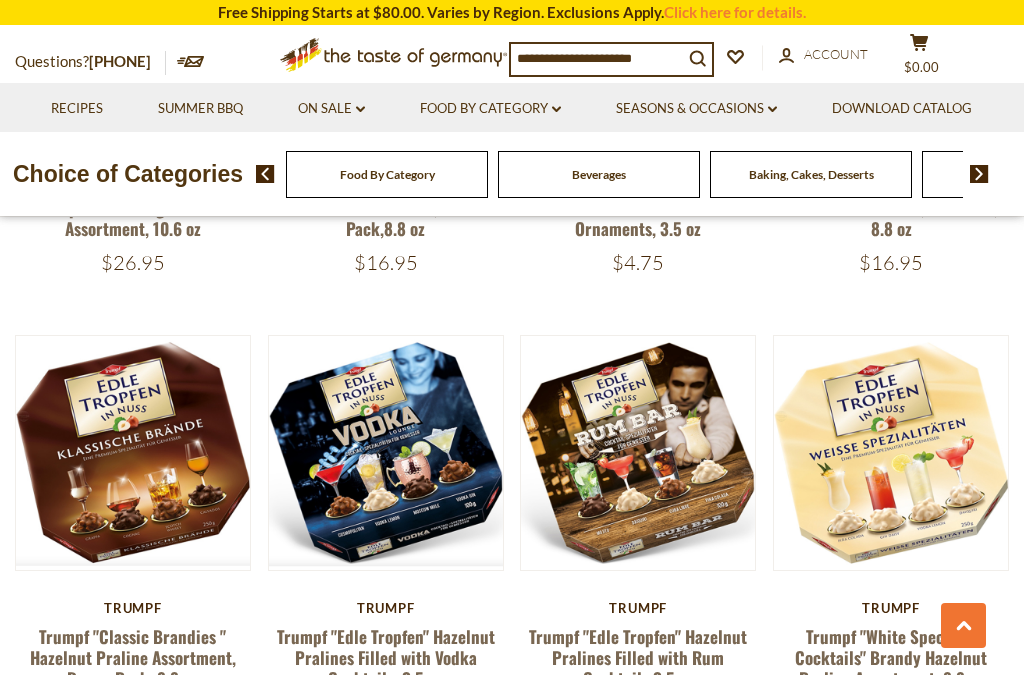 click on "Quick View" at bounding box center (132, 150) 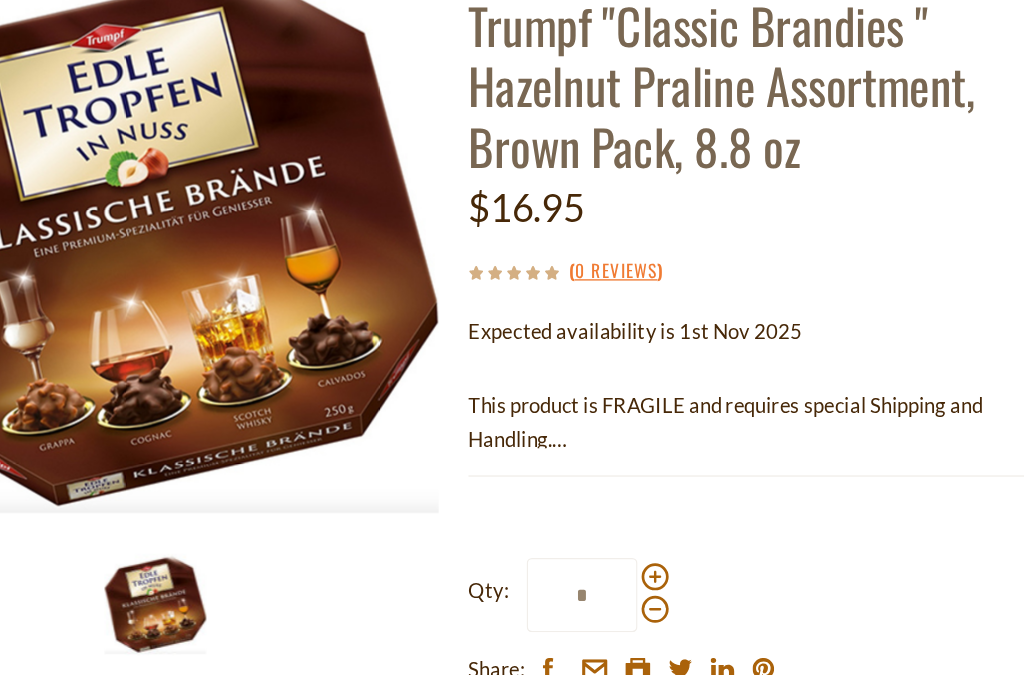 scroll, scrollTop: 2793, scrollLeft: 0, axis: vertical 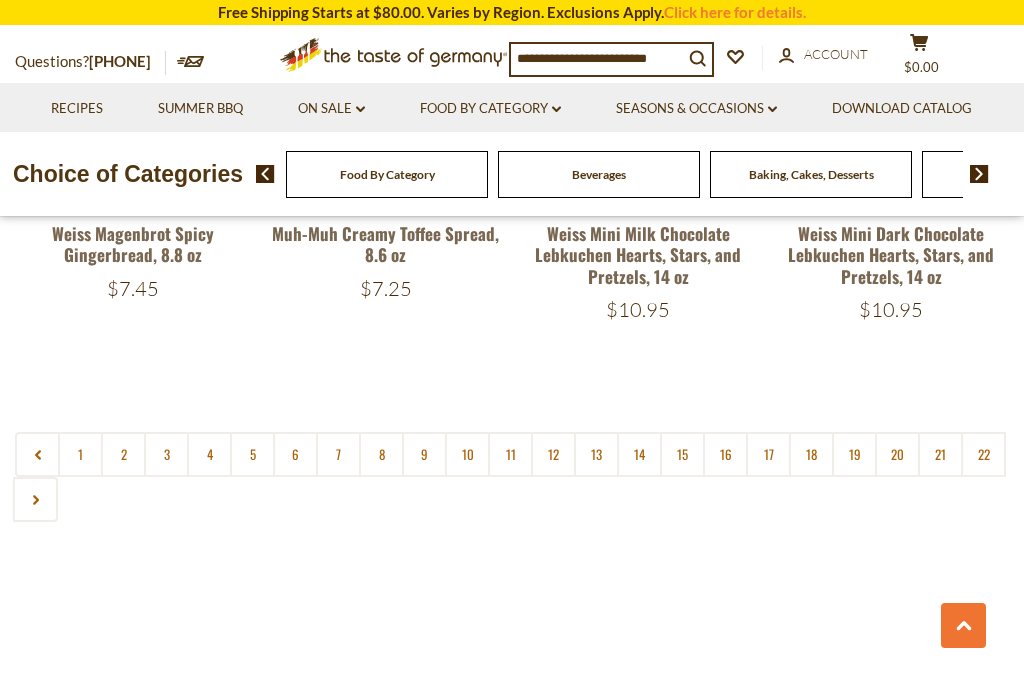 click on "7" at bounding box center (338, 454) 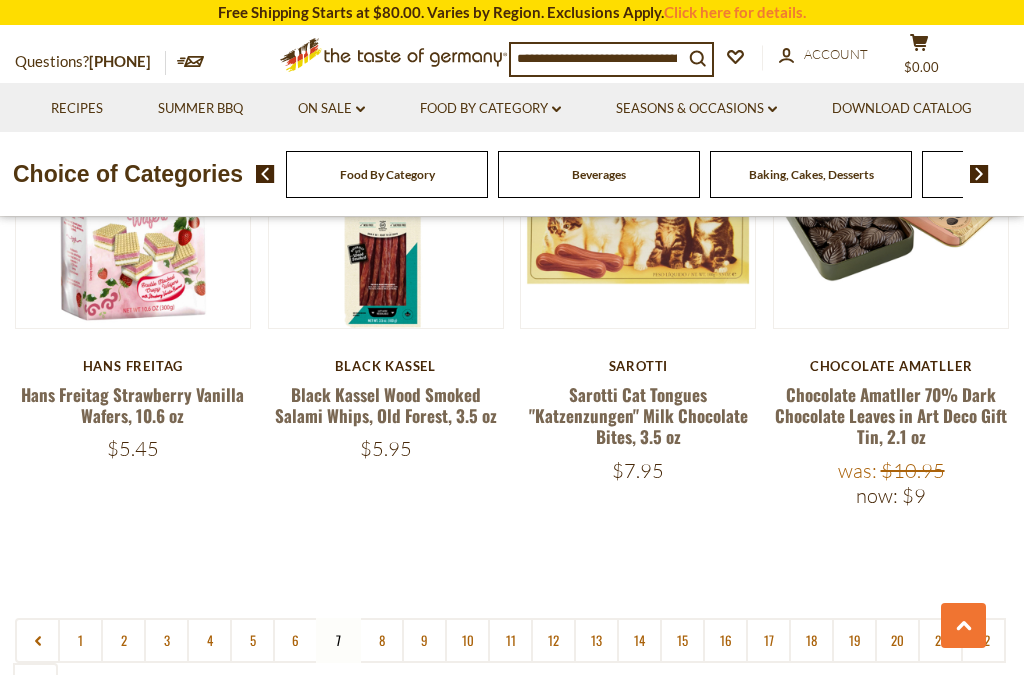 scroll, scrollTop: 4217, scrollLeft: 0, axis: vertical 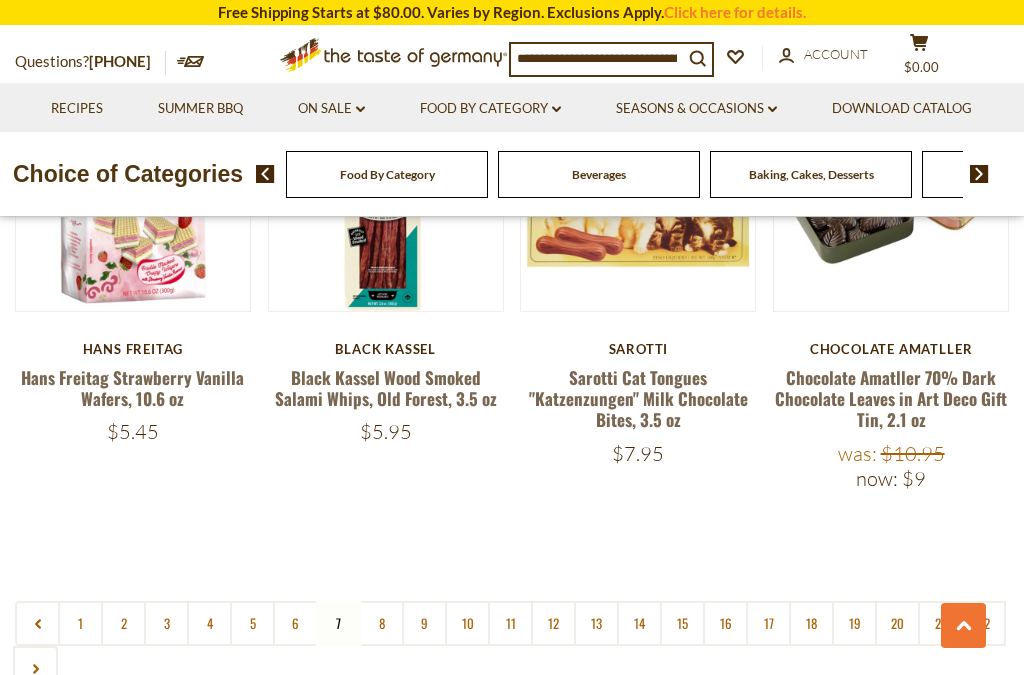 click on "8" at bounding box center [381, 623] 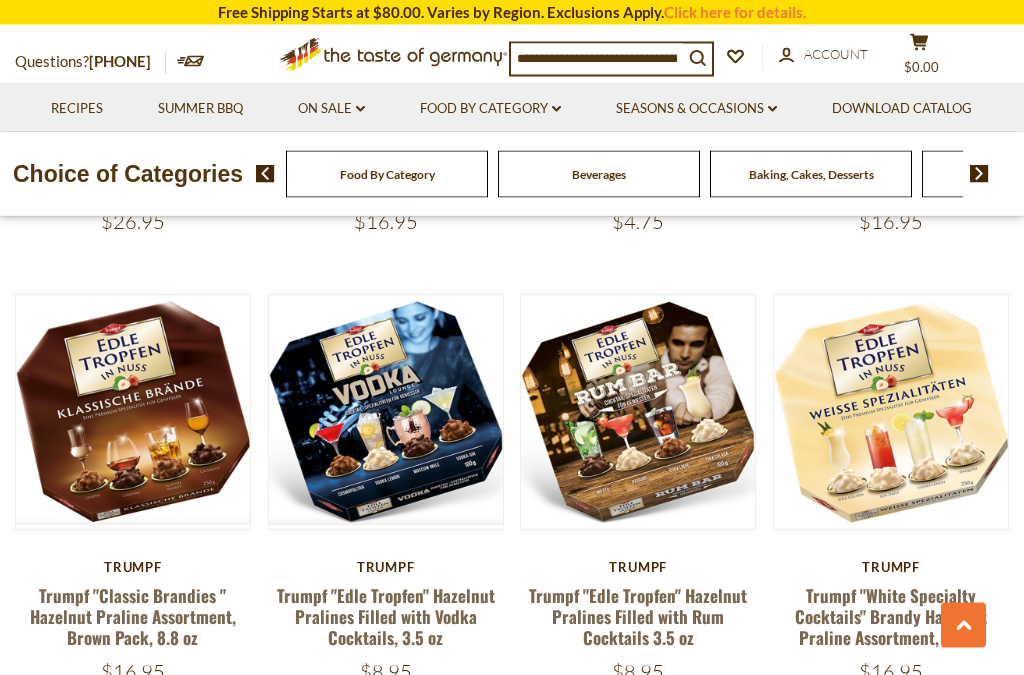 scroll, scrollTop: 2693, scrollLeft: 0, axis: vertical 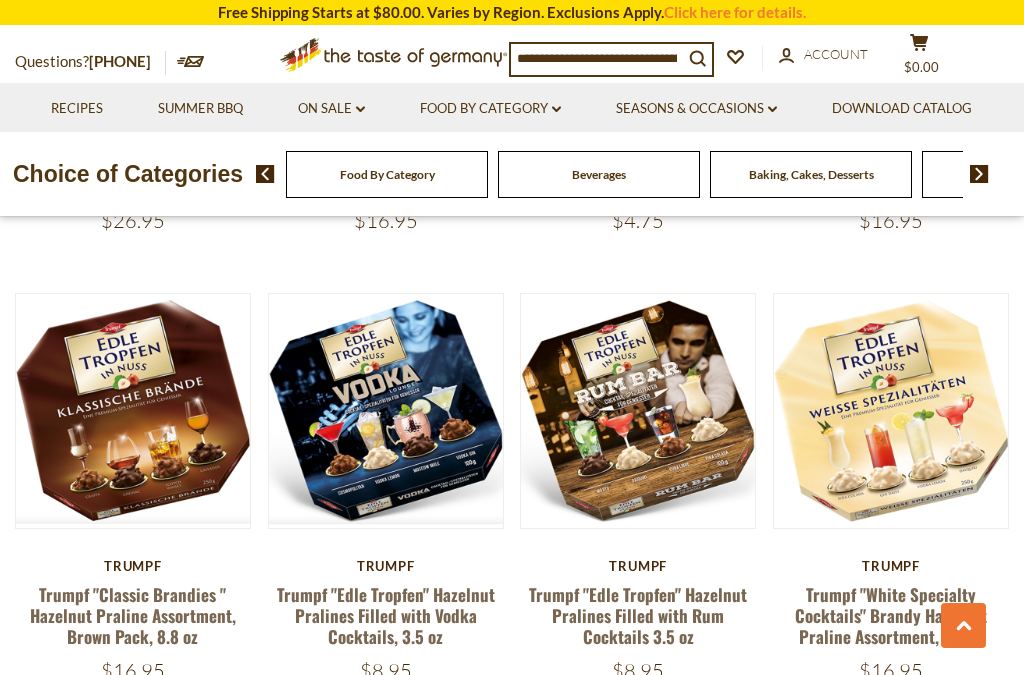 click on "Quick View" at bounding box center [385, 108] 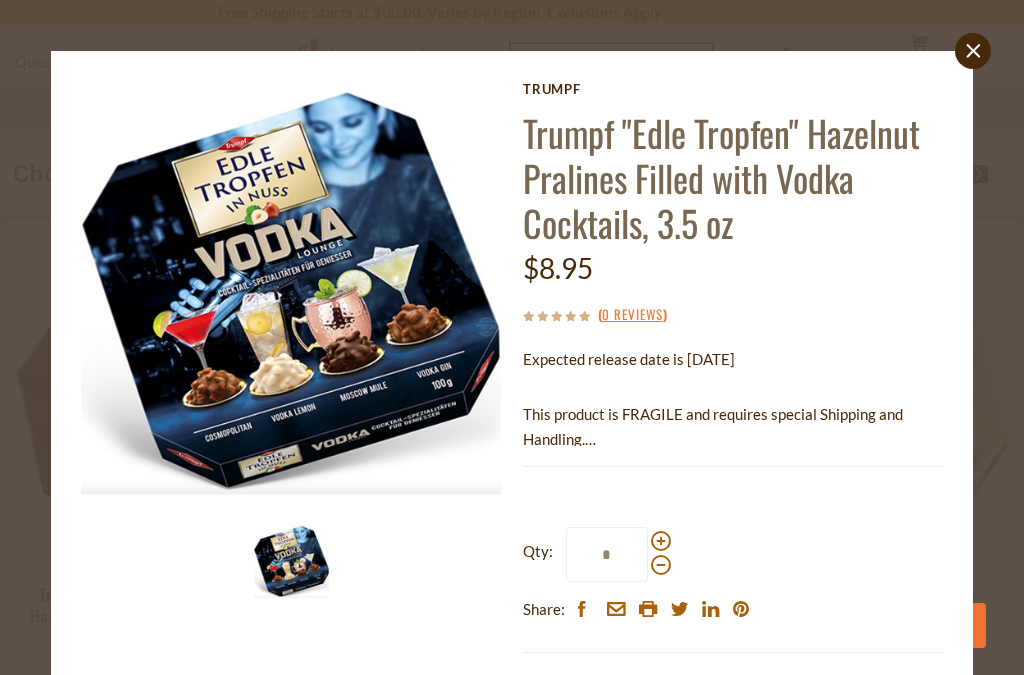 click on "close" at bounding box center [973, 51] 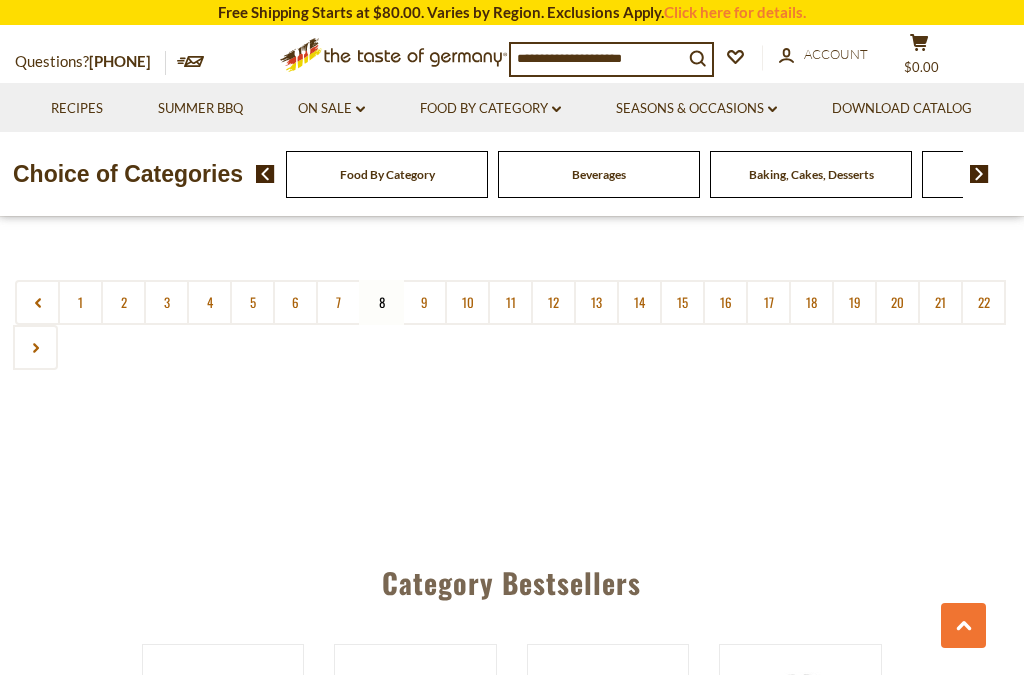 scroll, scrollTop: 4512, scrollLeft: 0, axis: vertical 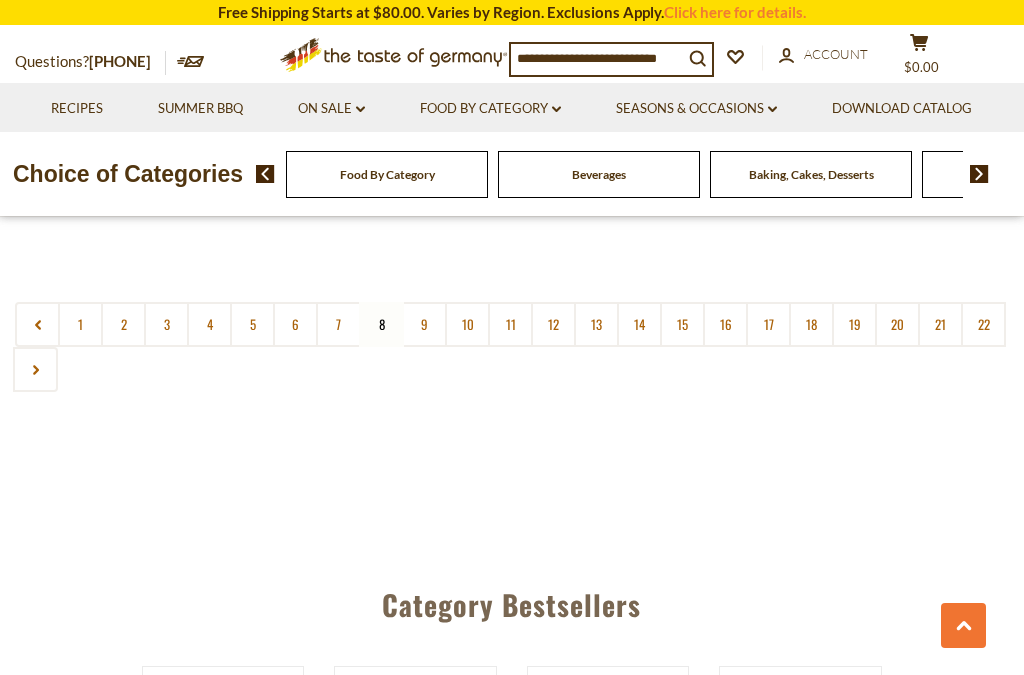 click on "9" at bounding box center [424, 324] 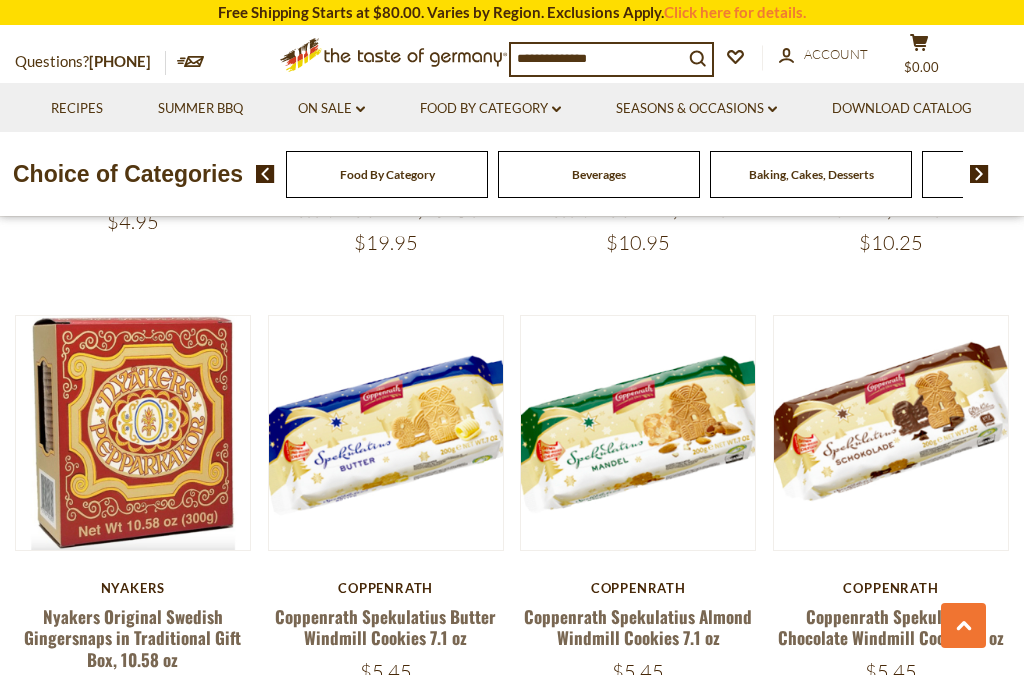 scroll, scrollTop: 4003, scrollLeft: 0, axis: vertical 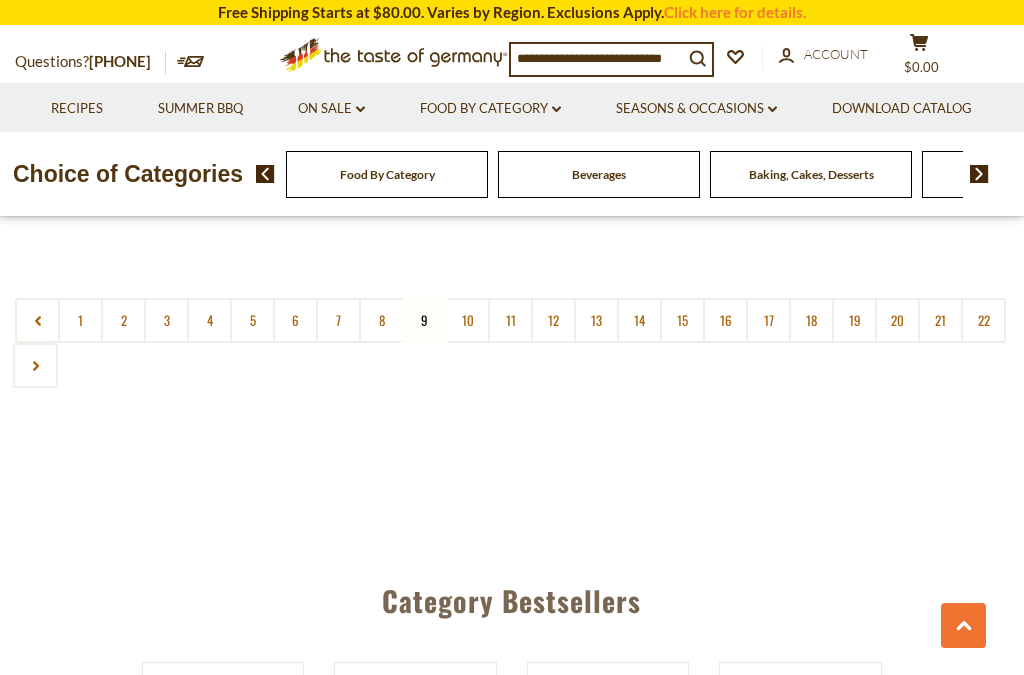 click on "10" at bounding box center (467, 320) 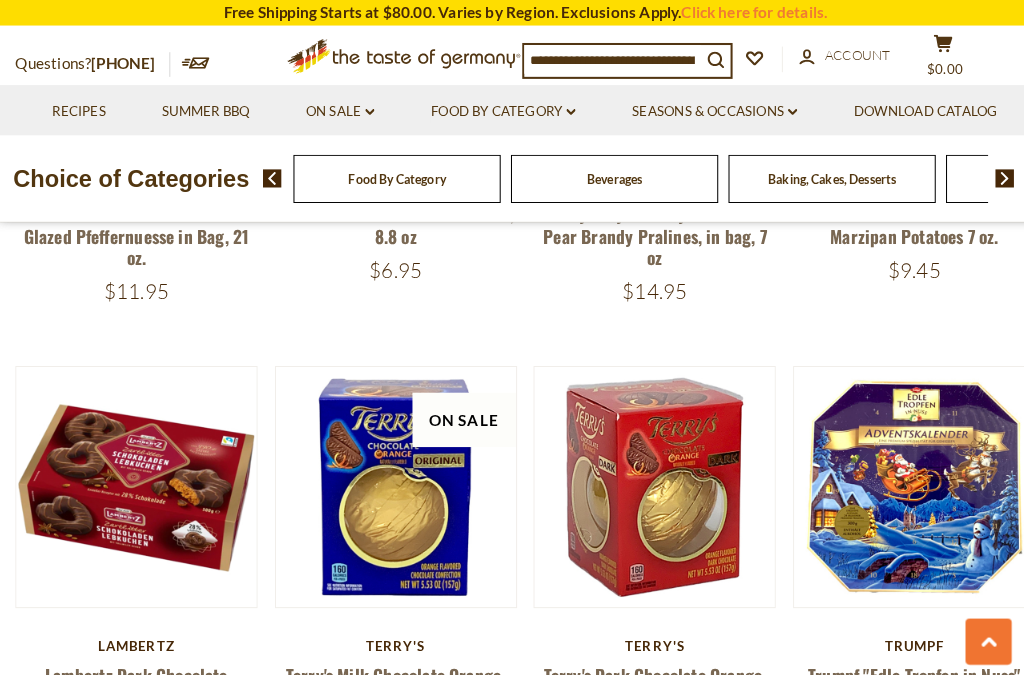 scroll, scrollTop: 3522, scrollLeft: 0, axis: vertical 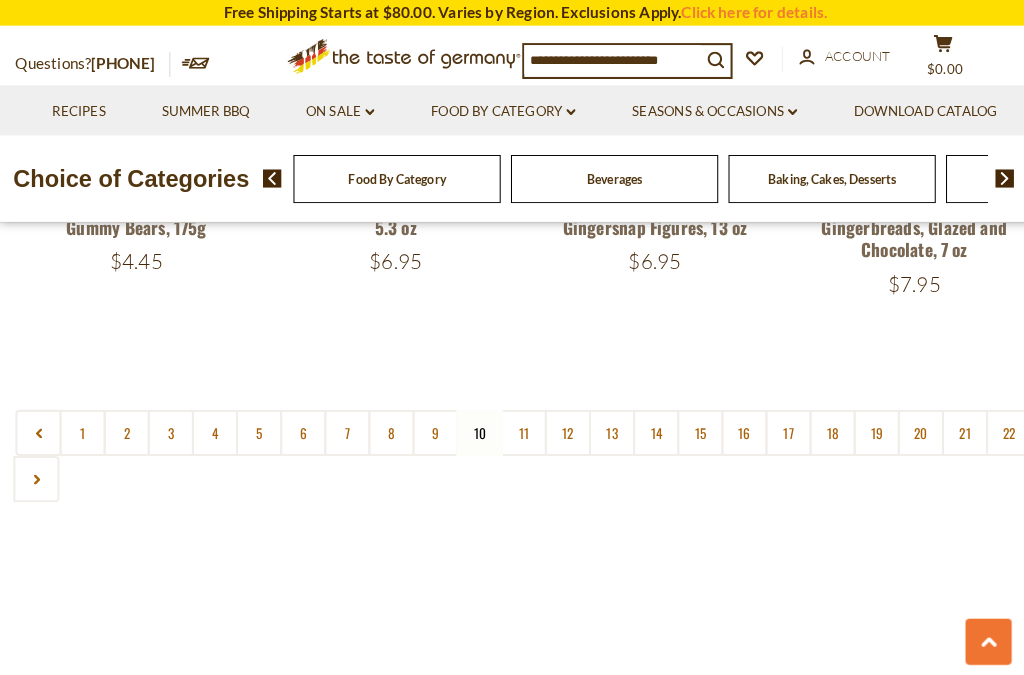 click on "11" at bounding box center (510, 421) 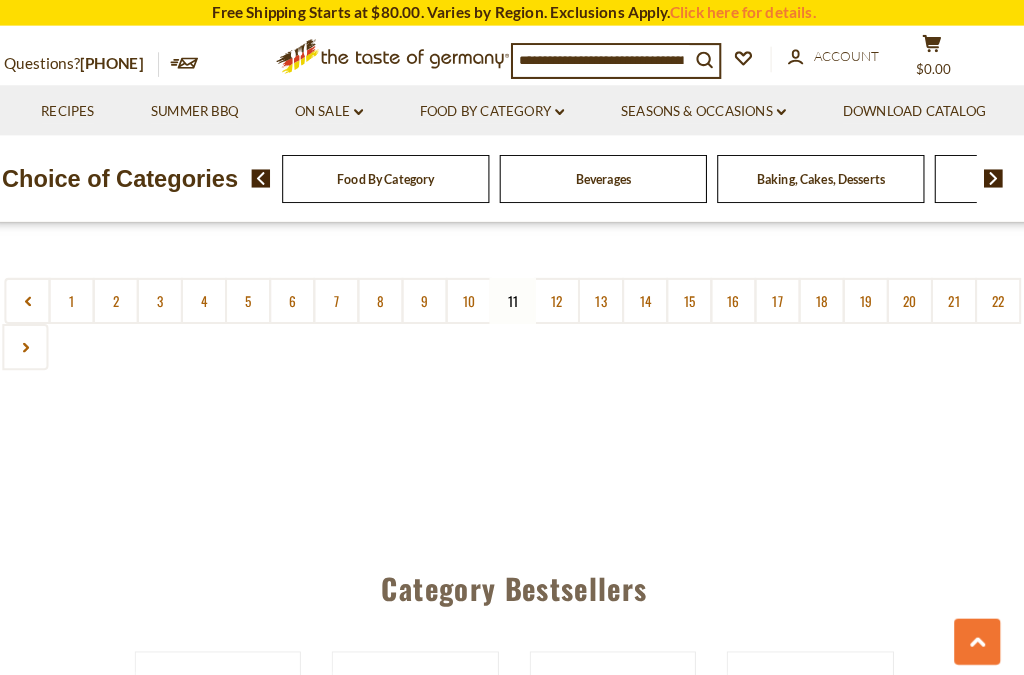 scroll, scrollTop: 4525, scrollLeft: 0, axis: vertical 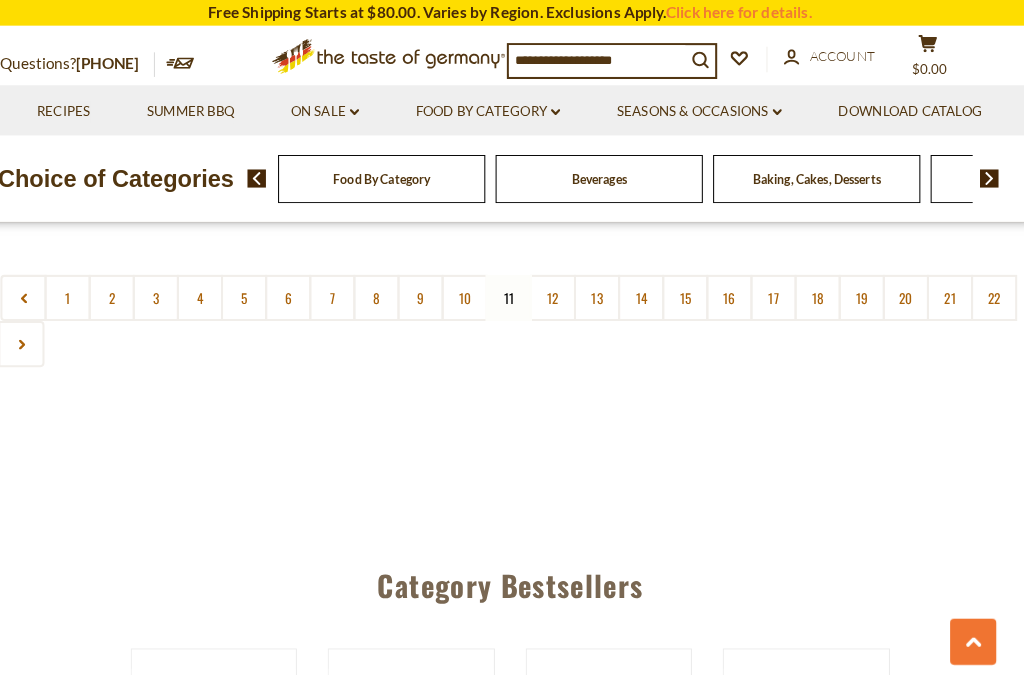 click on "12" at bounding box center (553, 290) 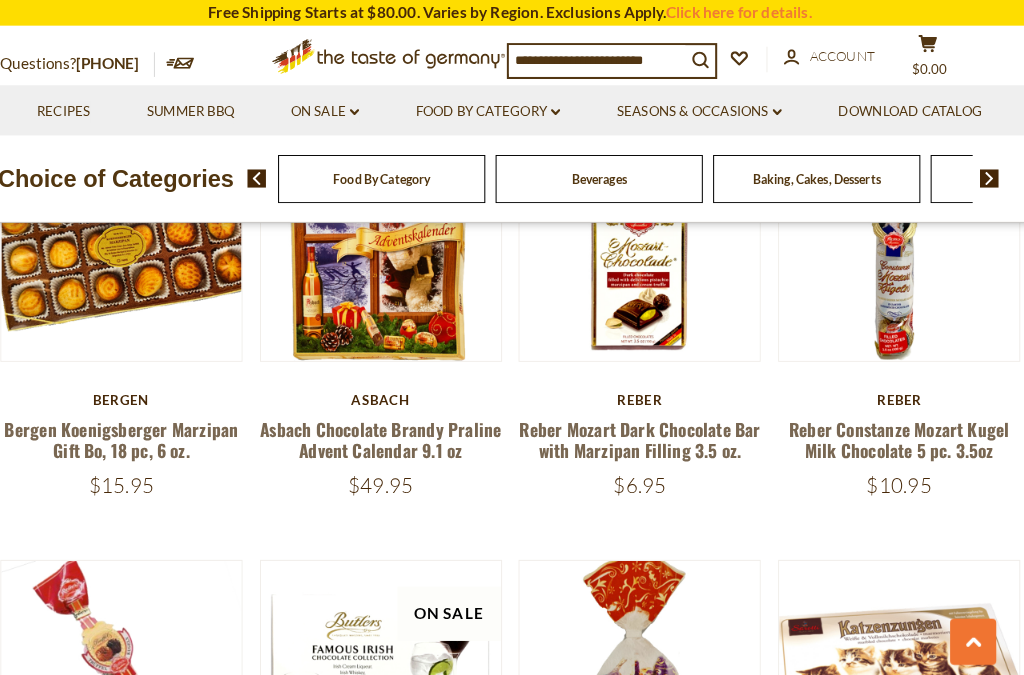 scroll, scrollTop: 597, scrollLeft: 0, axis: vertical 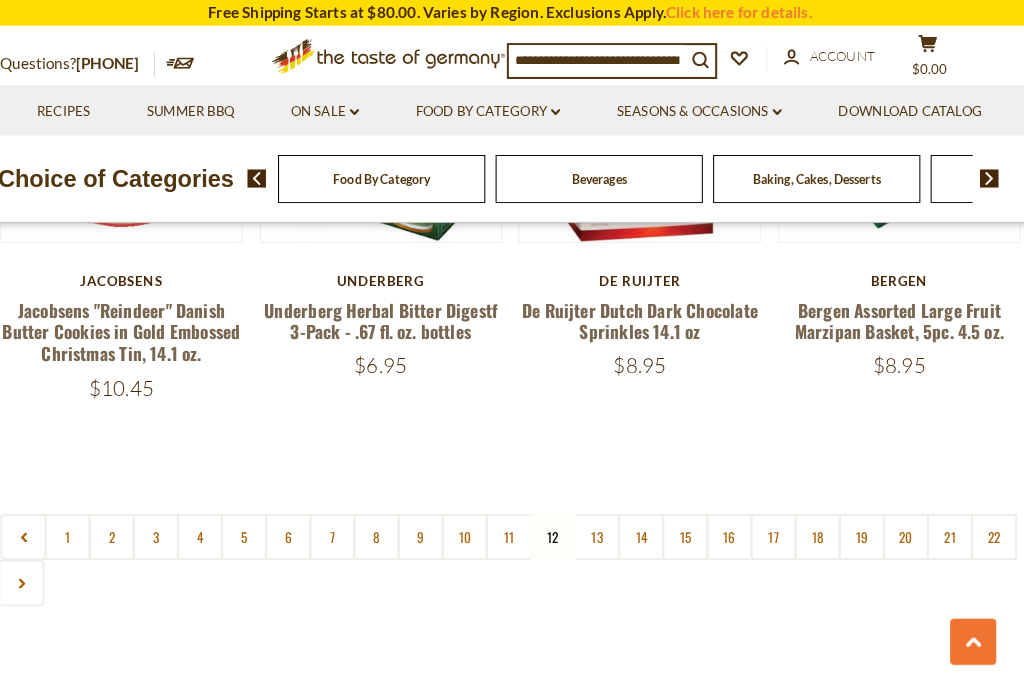 click on "13" at bounding box center [596, 523] 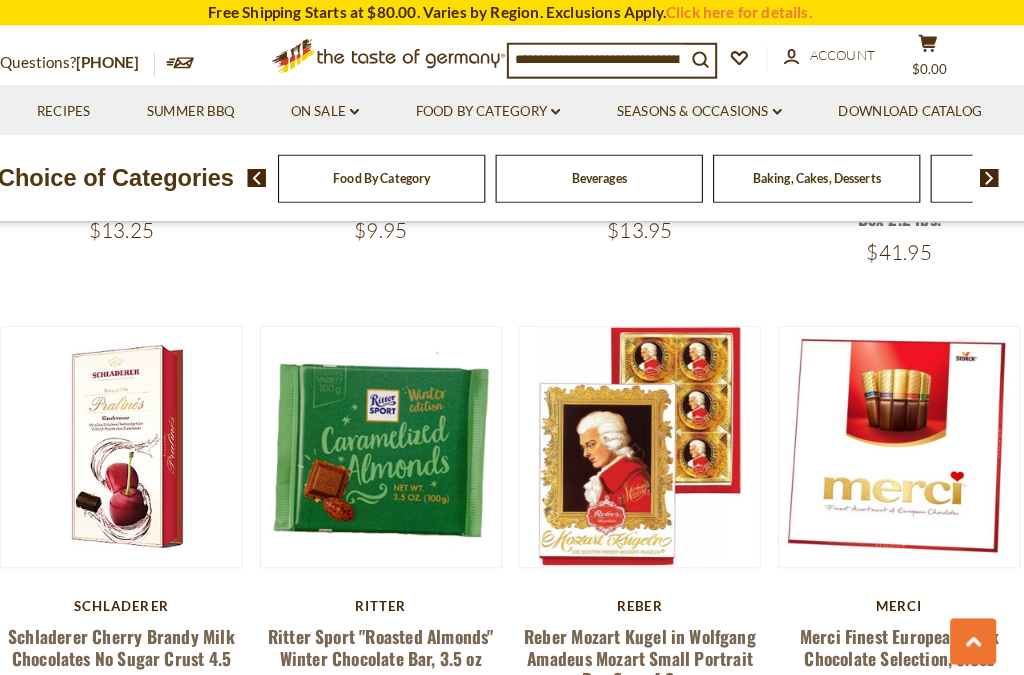 scroll, scrollTop: 3569, scrollLeft: 0, axis: vertical 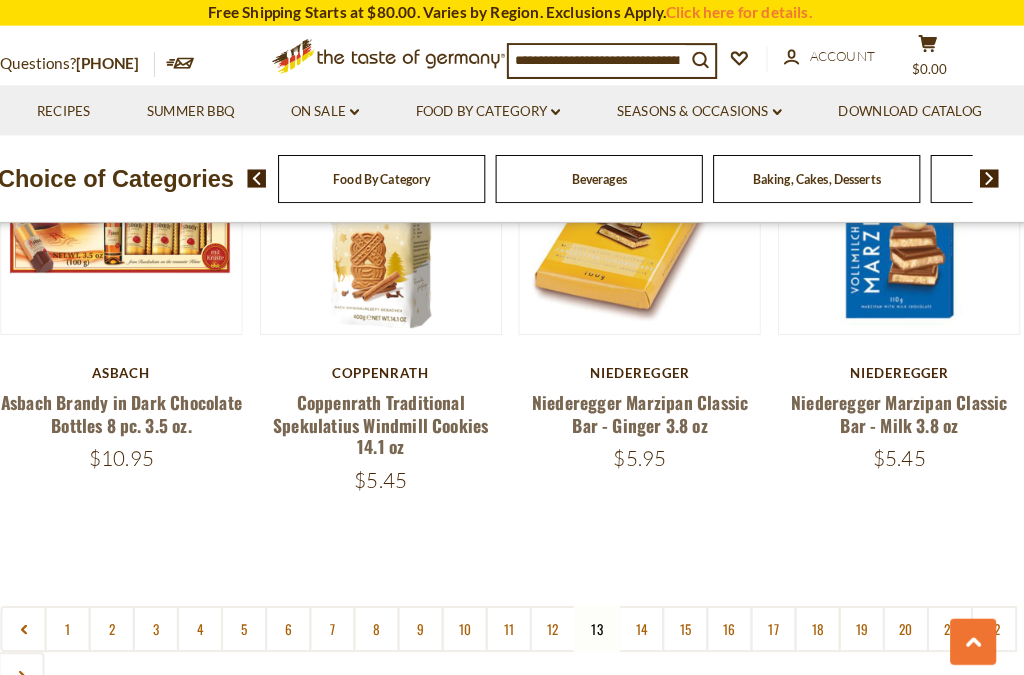 click on "14" at bounding box center (639, 613) 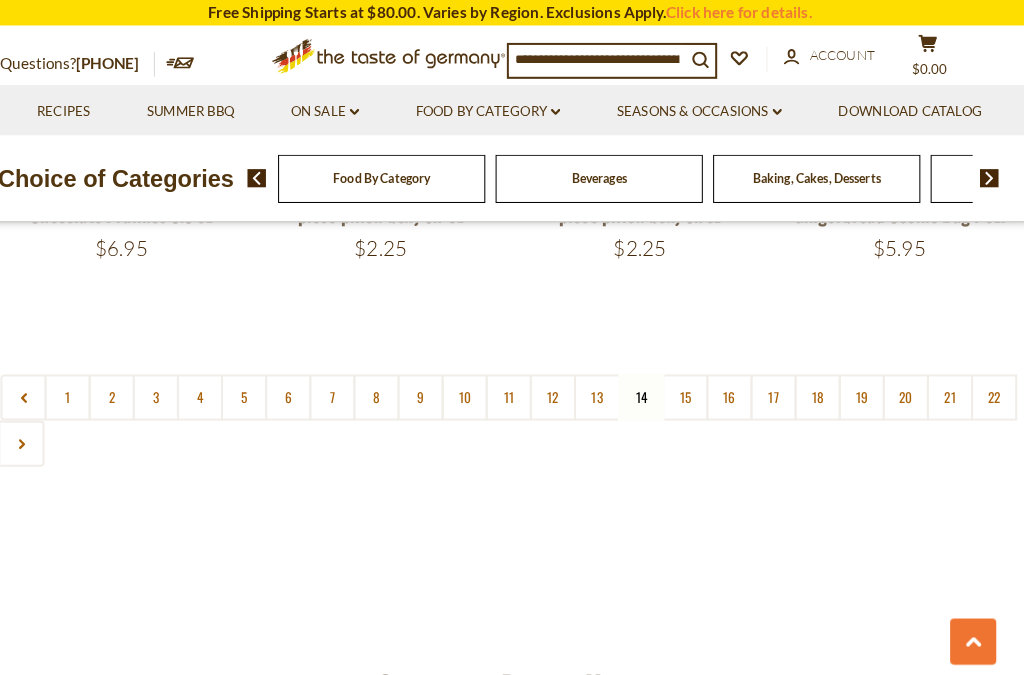scroll, scrollTop: 4305, scrollLeft: 0, axis: vertical 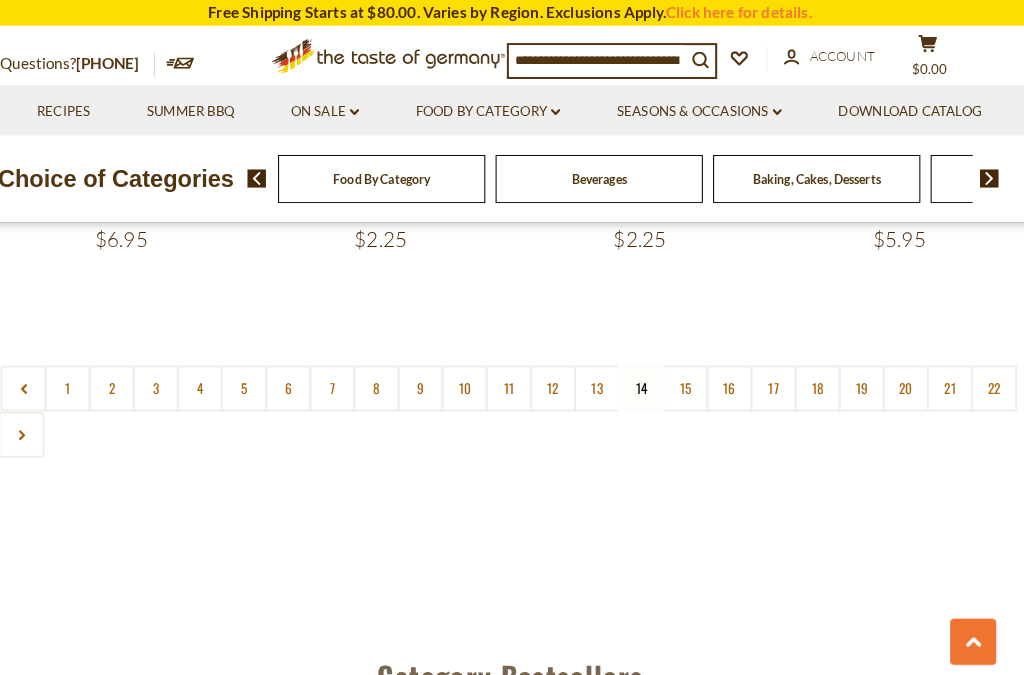 click on "15" at bounding box center (682, 378) 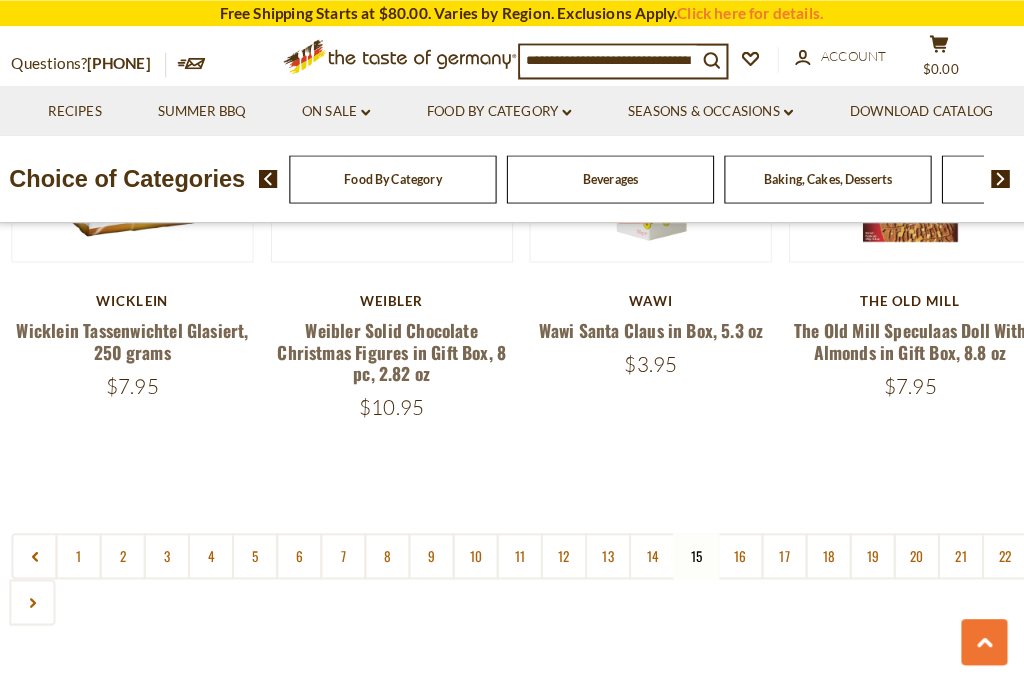scroll, scrollTop: 4252, scrollLeft: 0, axis: vertical 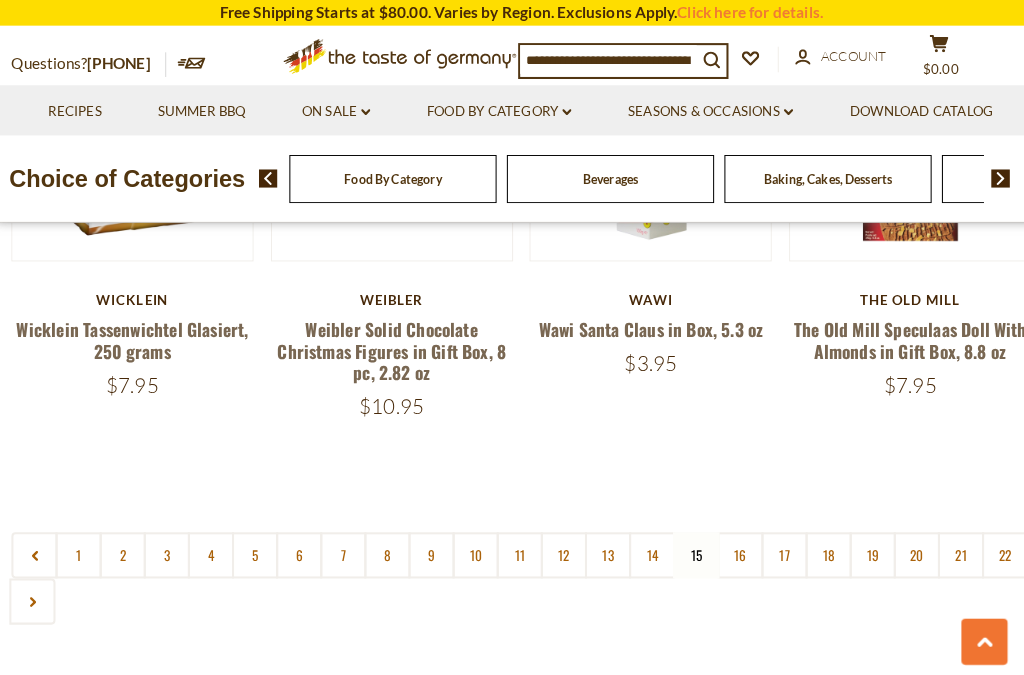 click on "16" at bounding box center [725, 541] 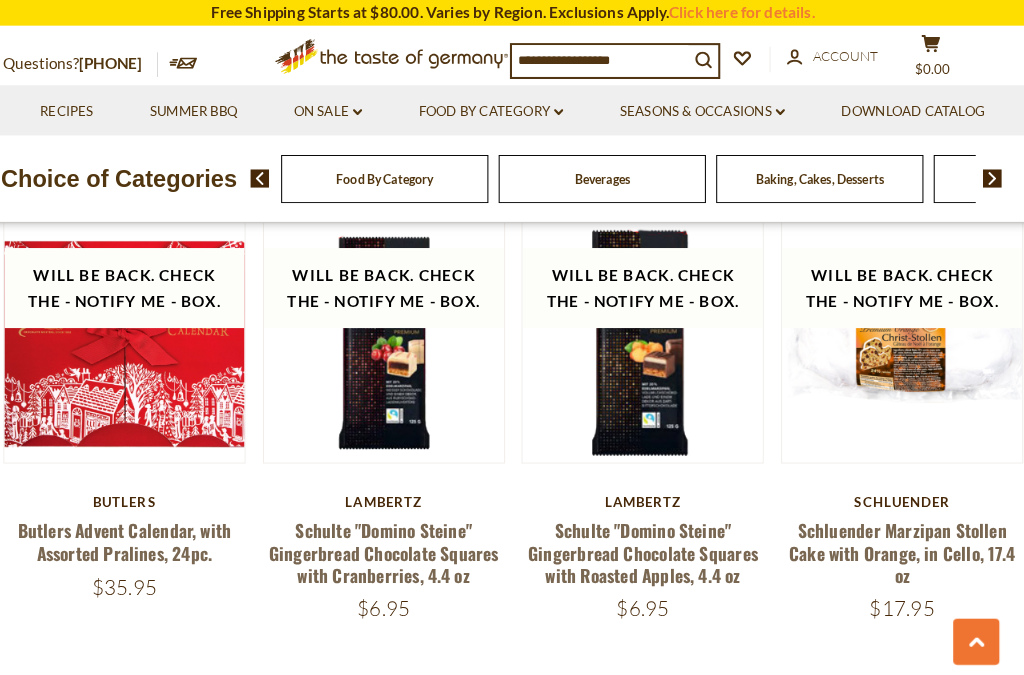 scroll, scrollTop: 4057, scrollLeft: 0, axis: vertical 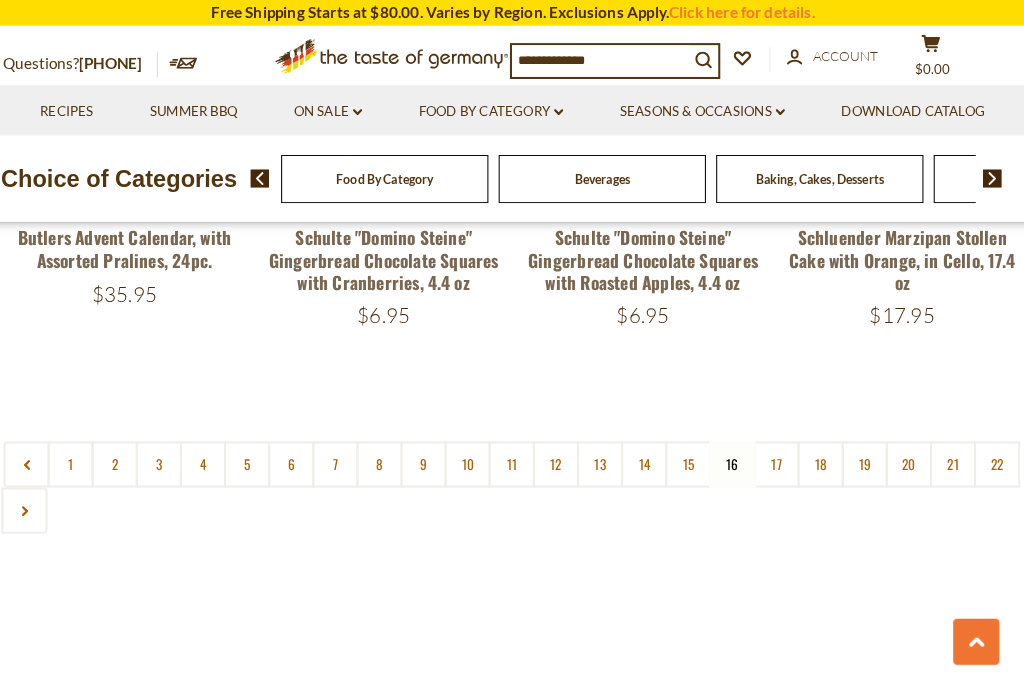 click on "17" at bounding box center (768, 452) 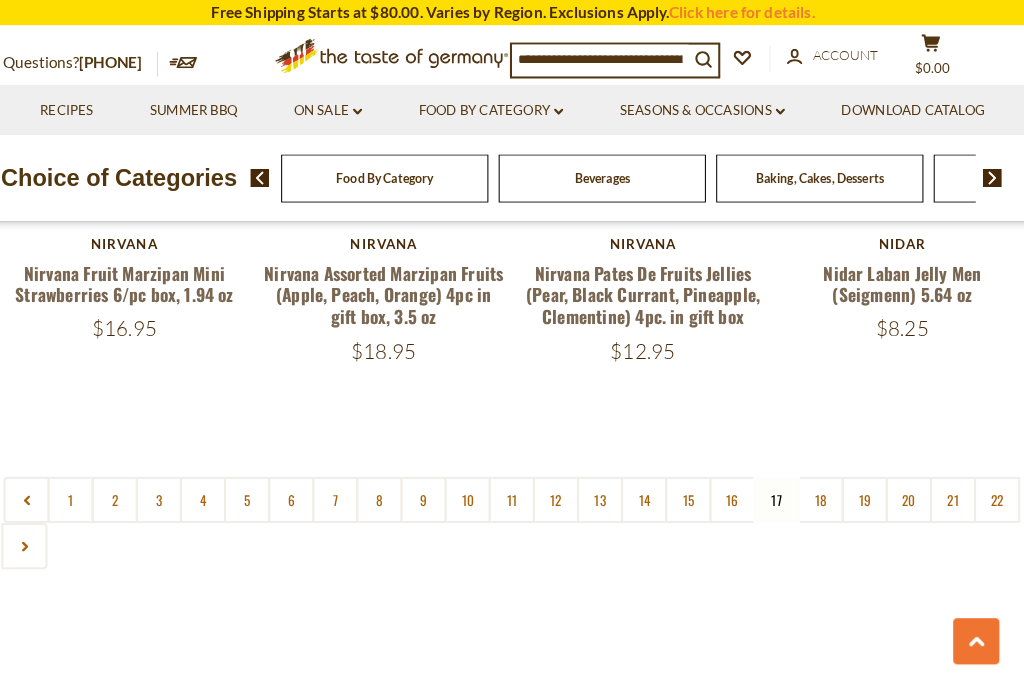 scroll, scrollTop: 4342, scrollLeft: 0, axis: vertical 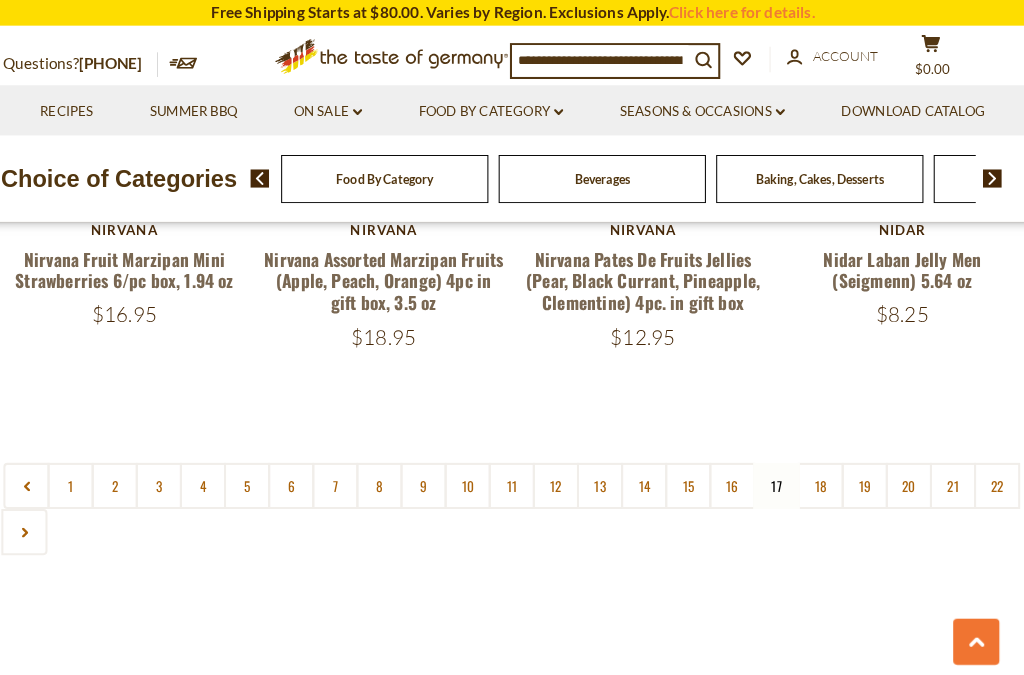 click on "18" at bounding box center (811, 473) 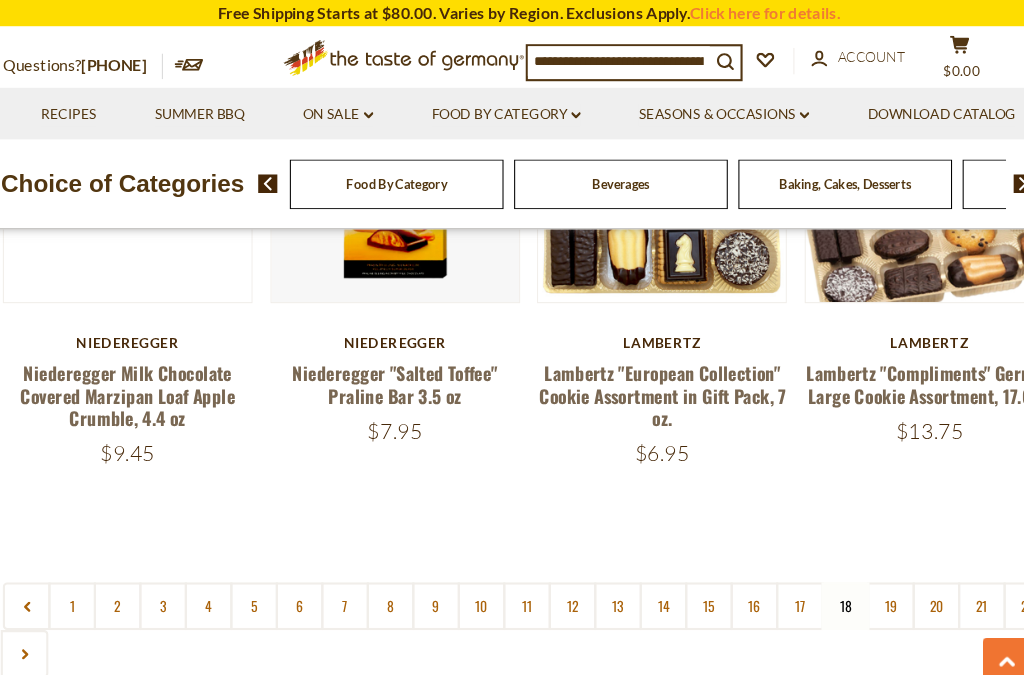 scroll, scrollTop: 4254, scrollLeft: 0, axis: vertical 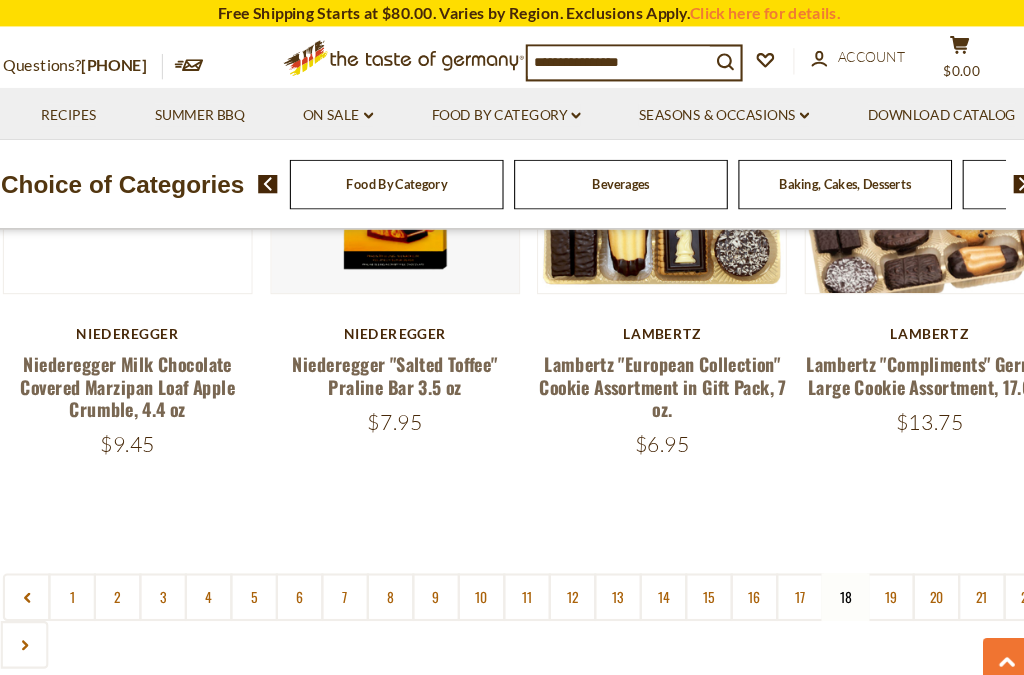 click on "19" at bounding box center (854, 564) 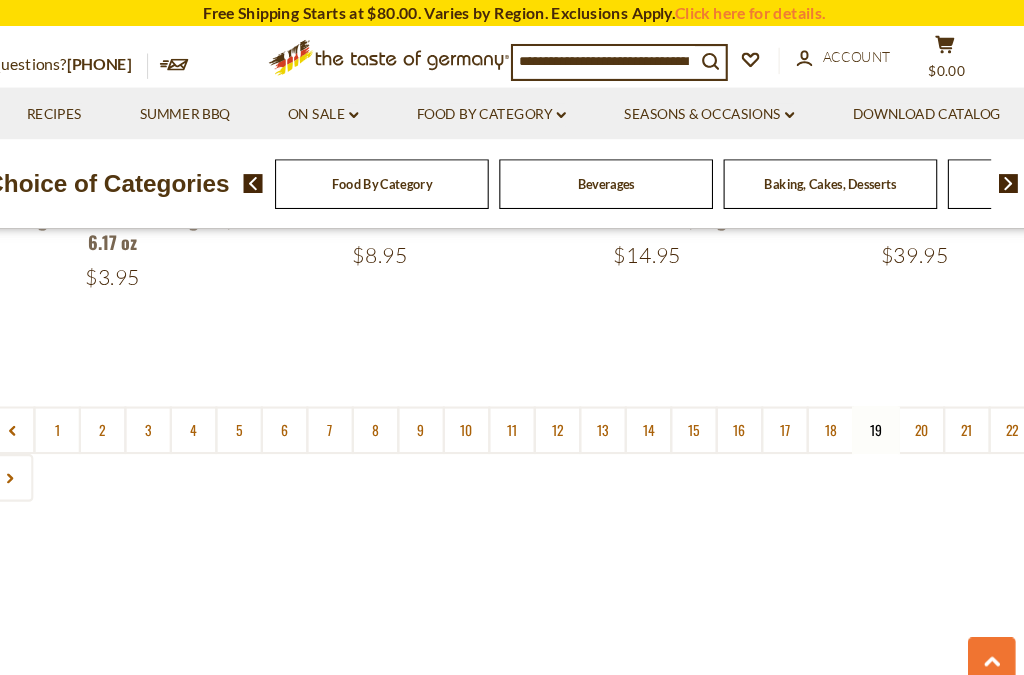 scroll, scrollTop: 4430, scrollLeft: 0, axis: vertical 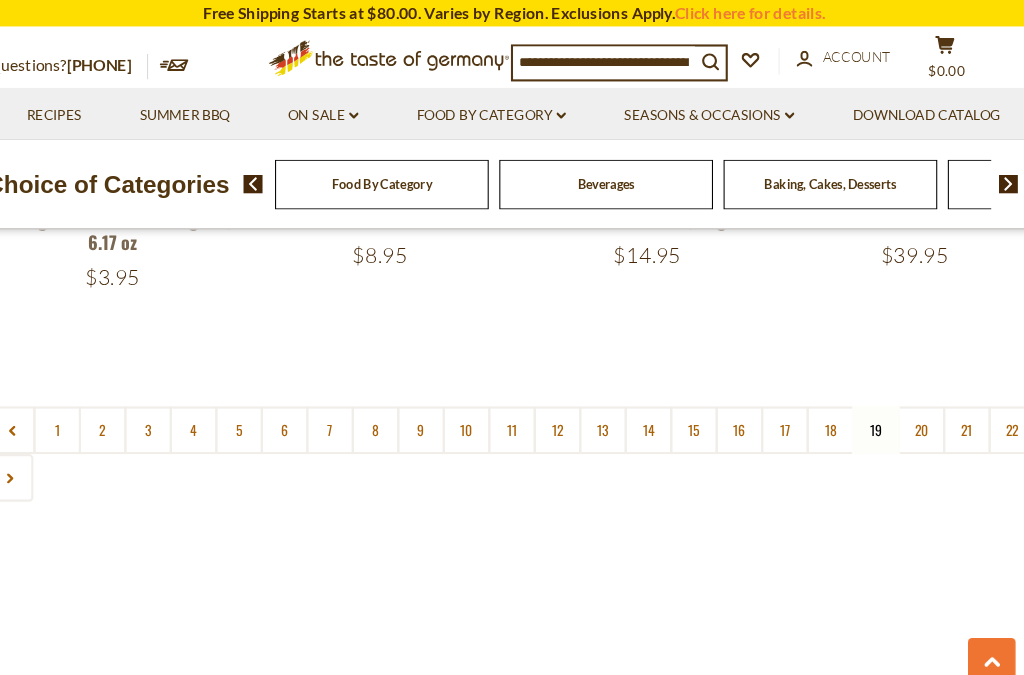 click on "20" at bounding box center (897, 406) 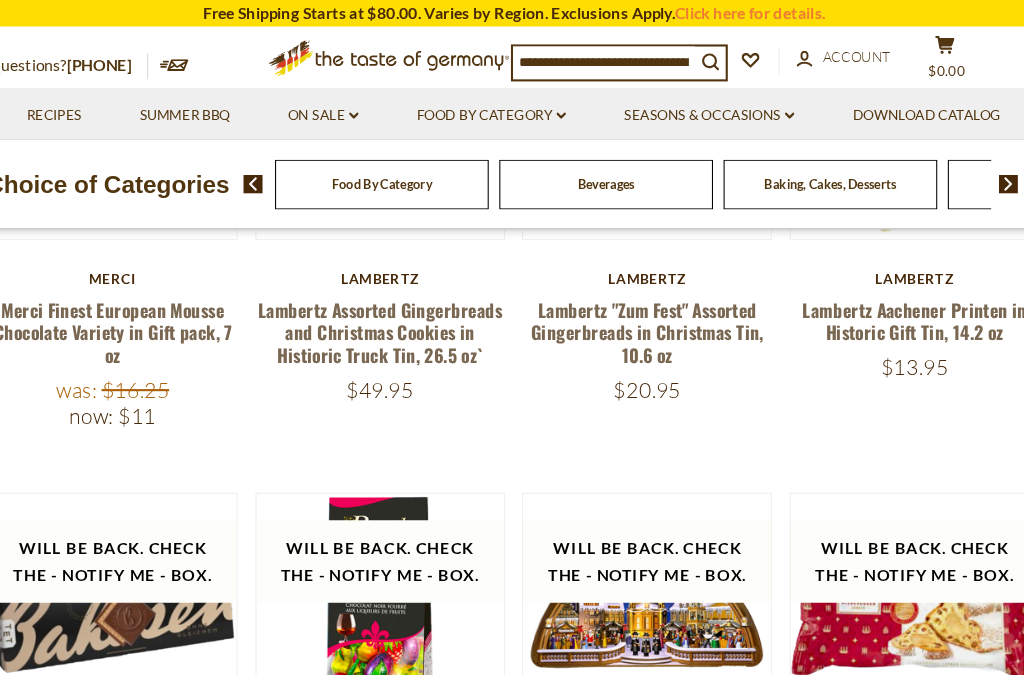 scroll, scrollTop: 597, scrollLeft: 0, axis: vertical 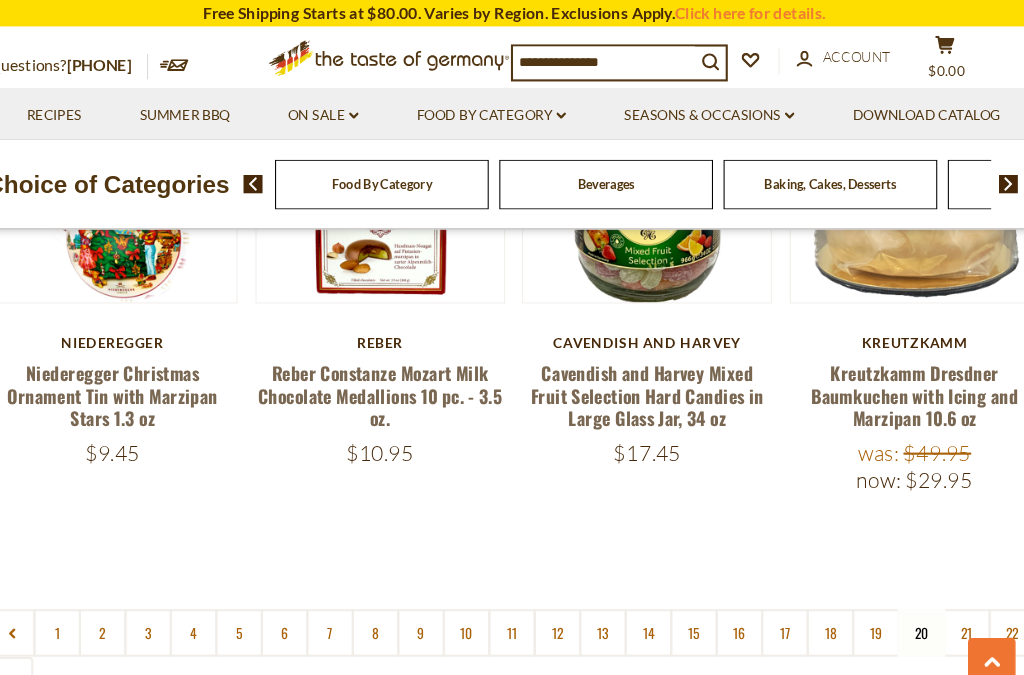 click on "21" at bounding box center (940, 598) 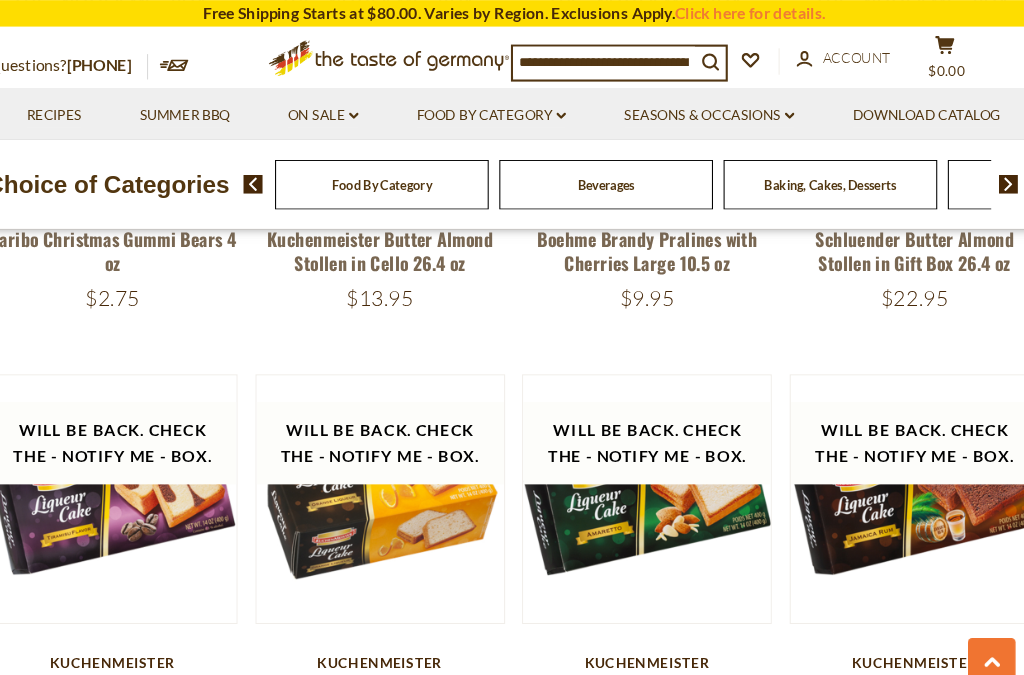 scroll, scrollTop: 3936, scrollLeft: 0, axis: vertical 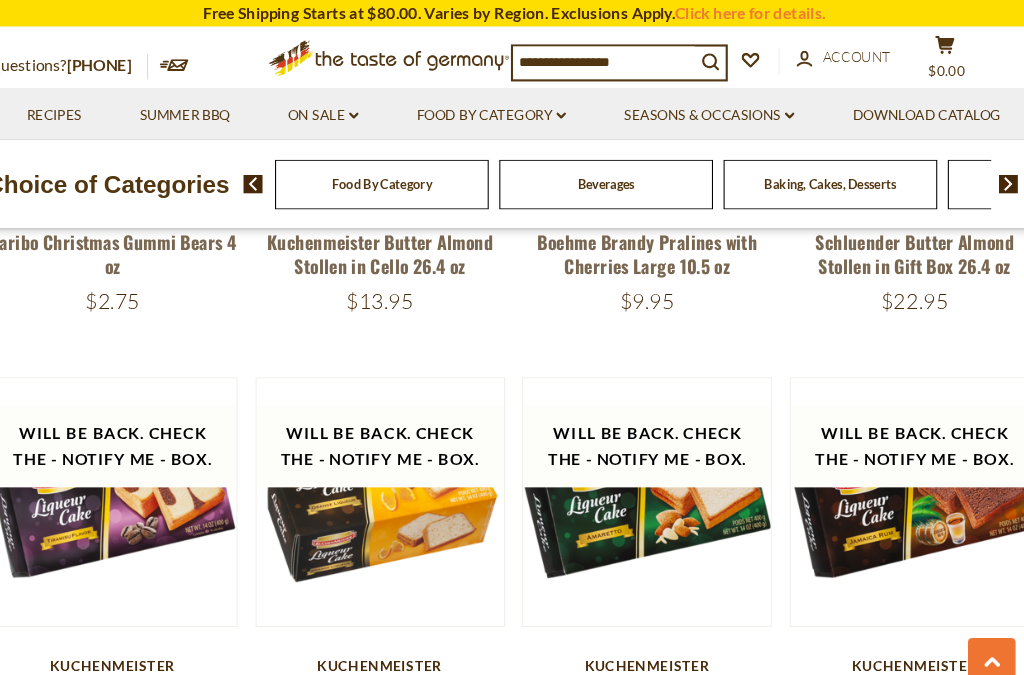 click on "Quick View" at bounding box center [638, 172] 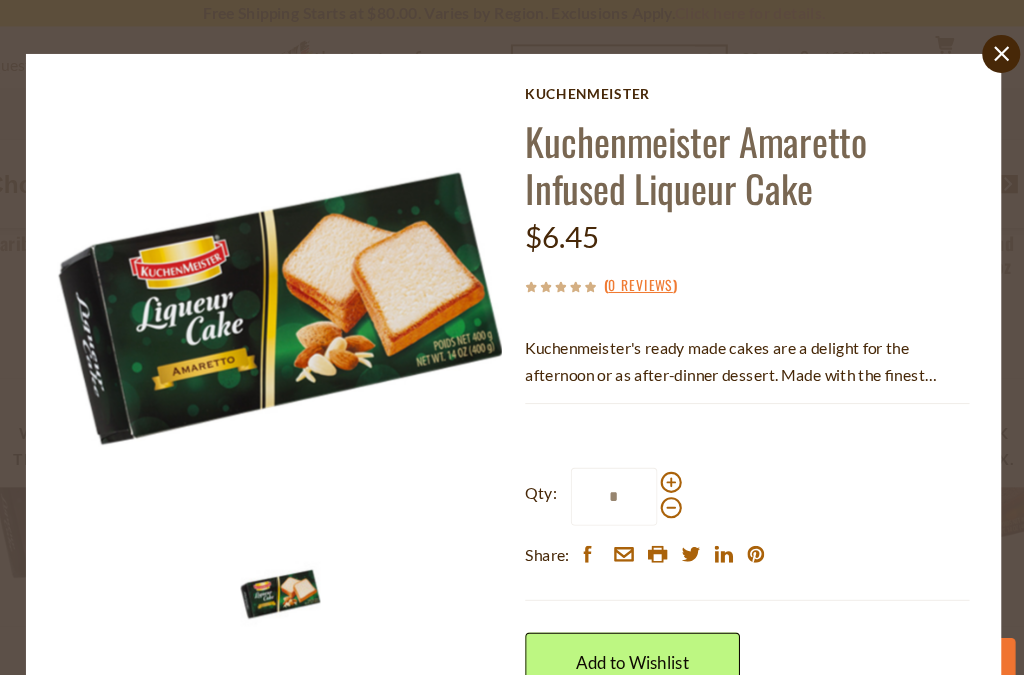 scroll, scrollTop: 0, scrollLeft: 0, axis: both 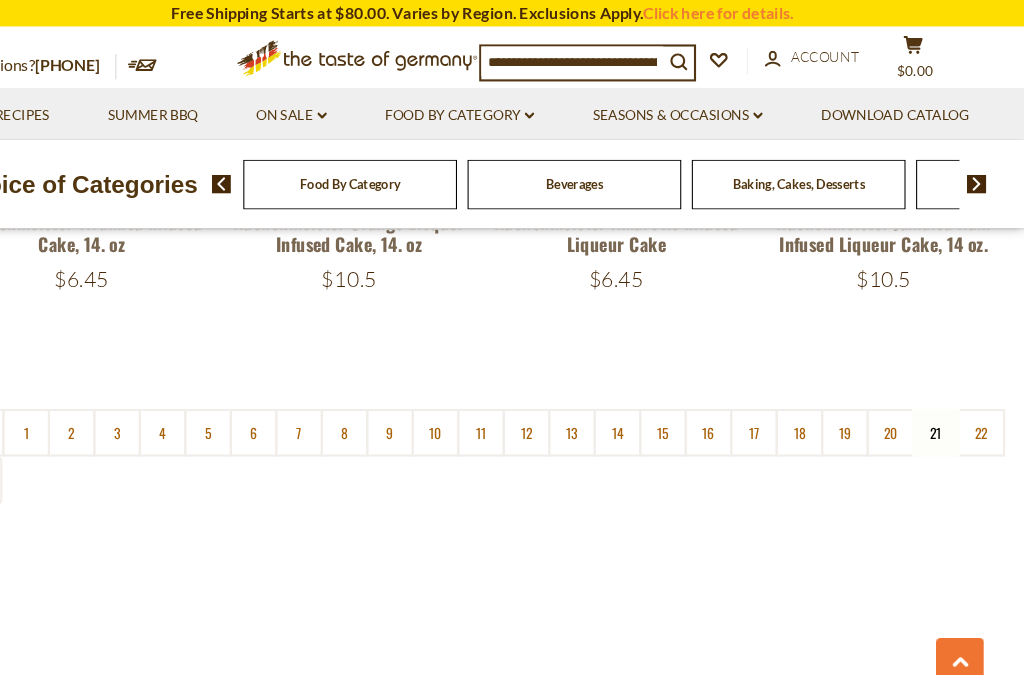 click on "22" at bounding box center (983, 409) 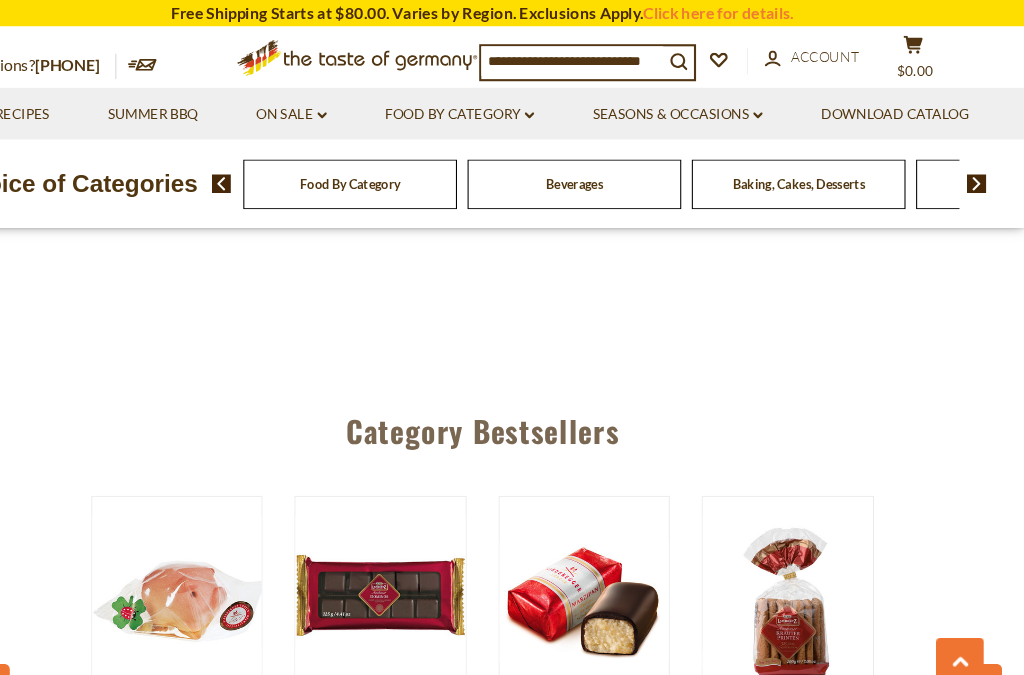 scroll, scrollTop: 1667, scrollLeft: 0, axis: vertical 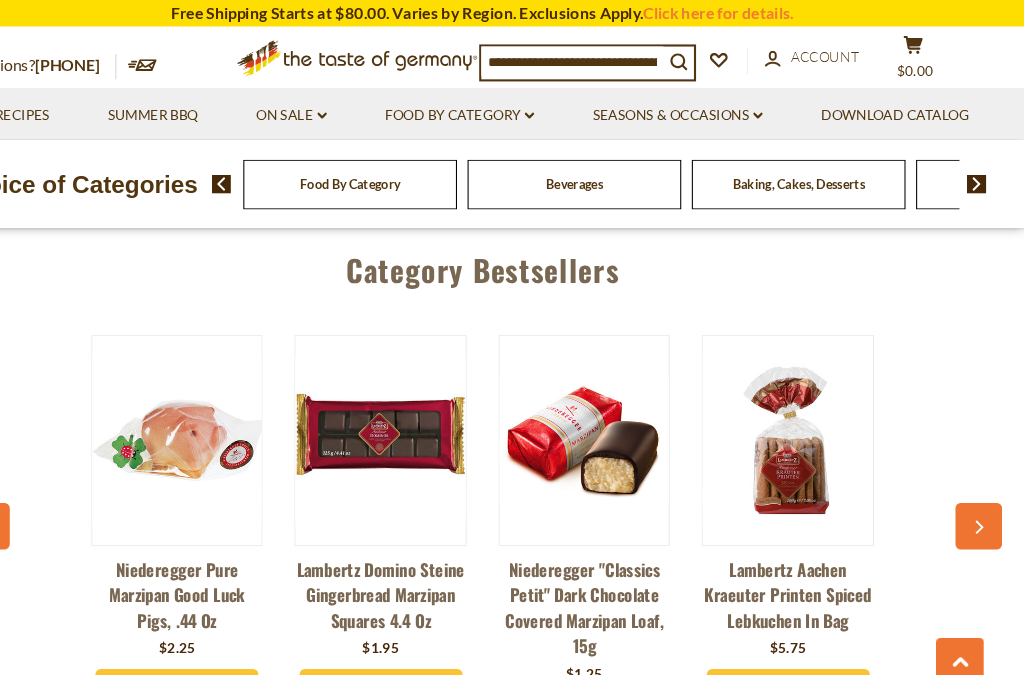 click on "View Product" at bounding box center [223, 651] 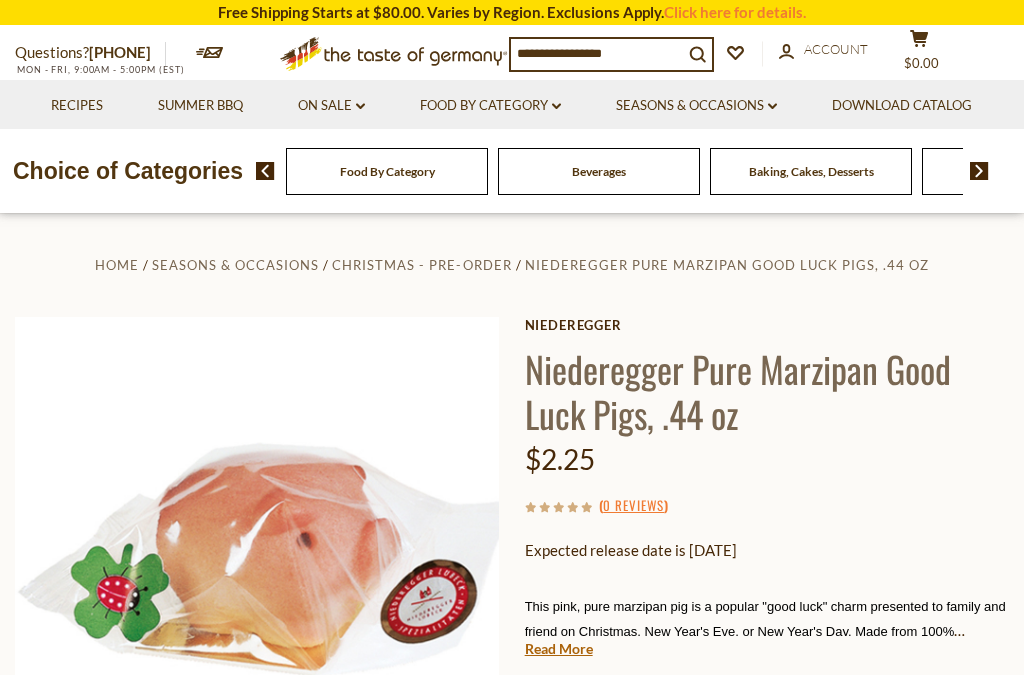 scroll, scrollTop: 0, scrollLeft: 0, axis: both 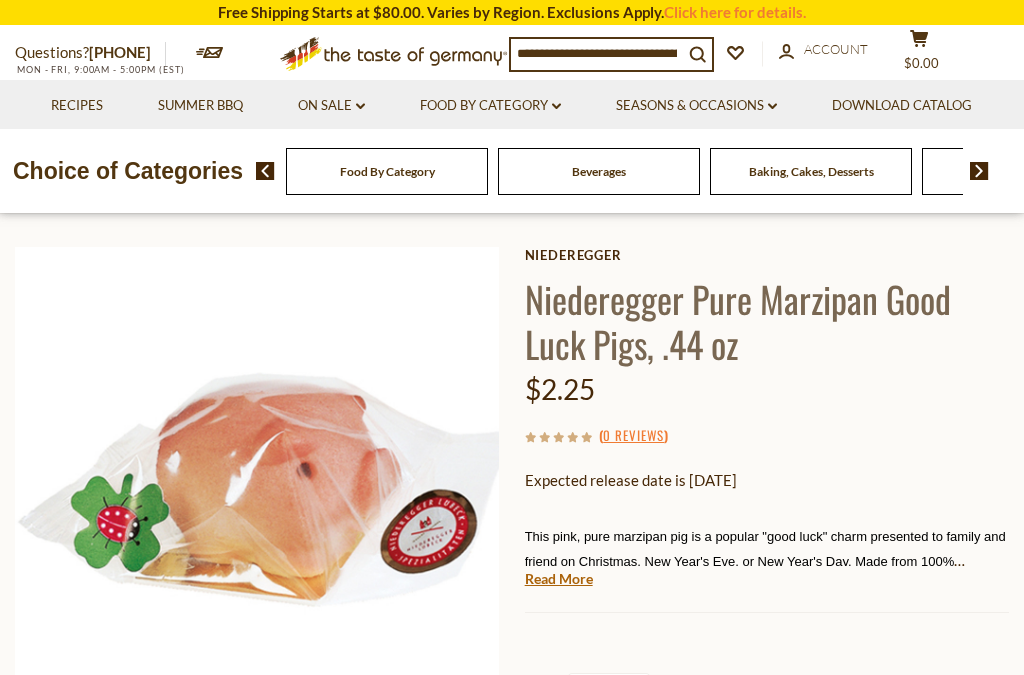 click on "Read More" at bounding box center (559, 579) 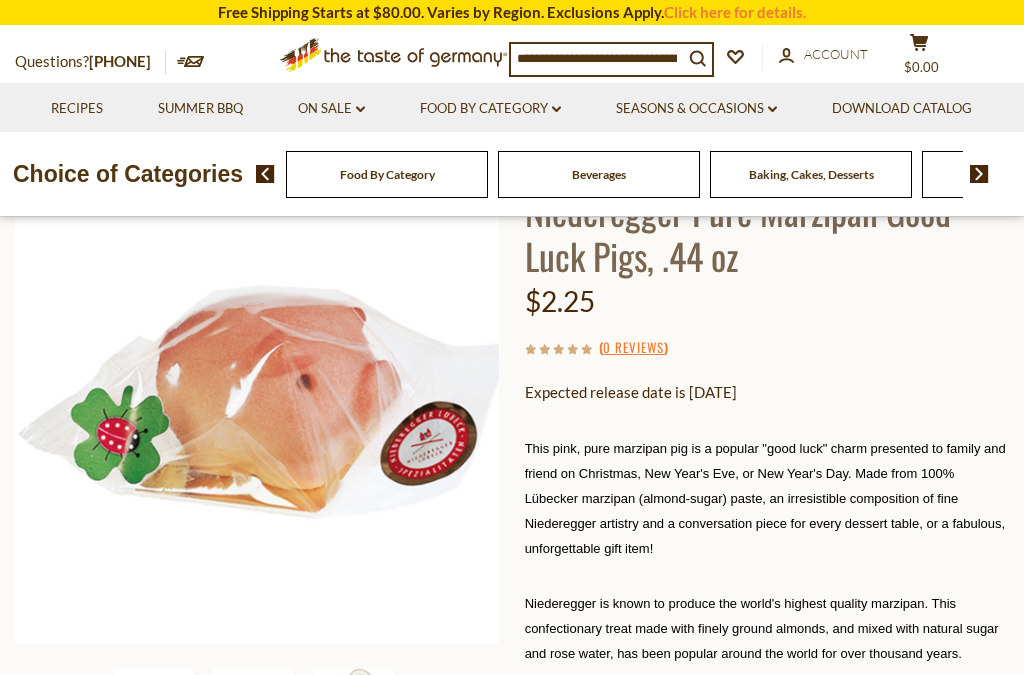 scroll, scrollTop: 155, scrollLeft: 0, axis: vertical 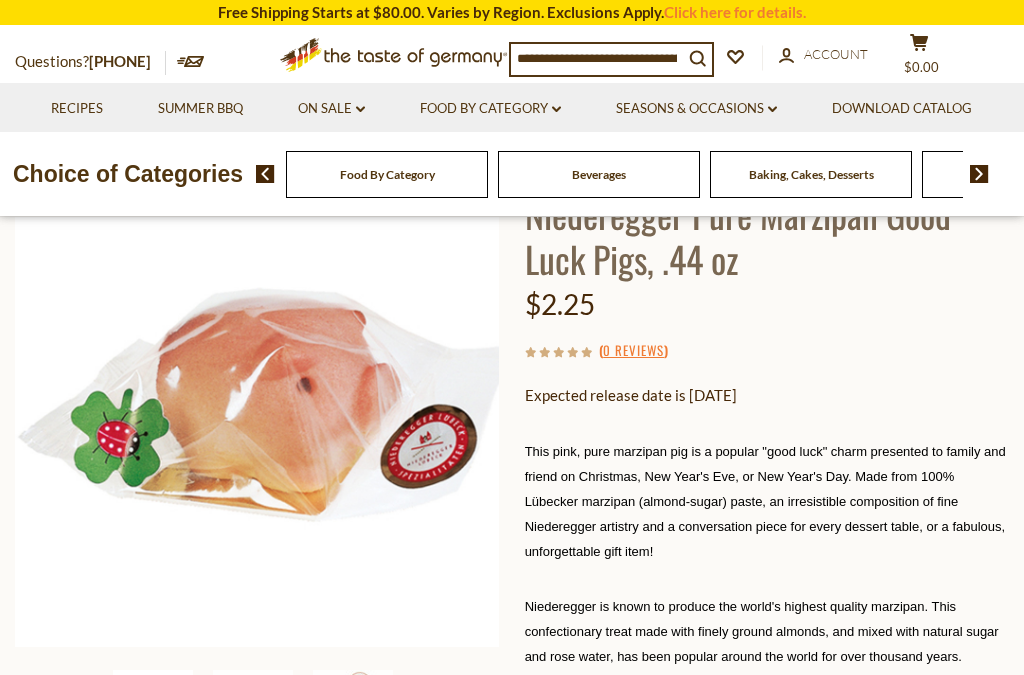 click at bounding box center (257, 404) 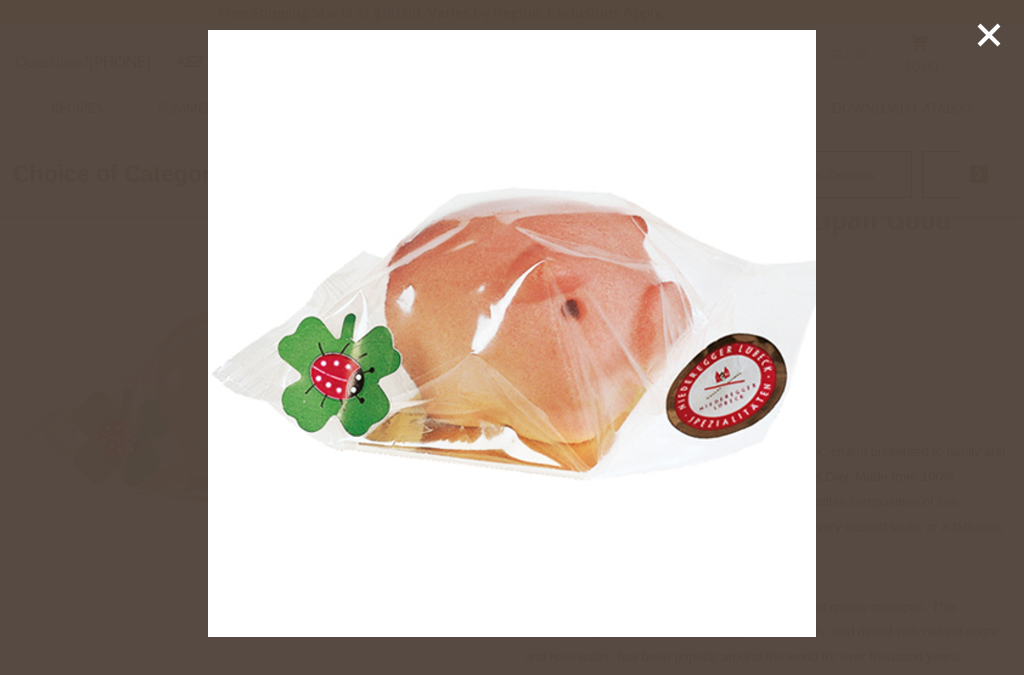 click 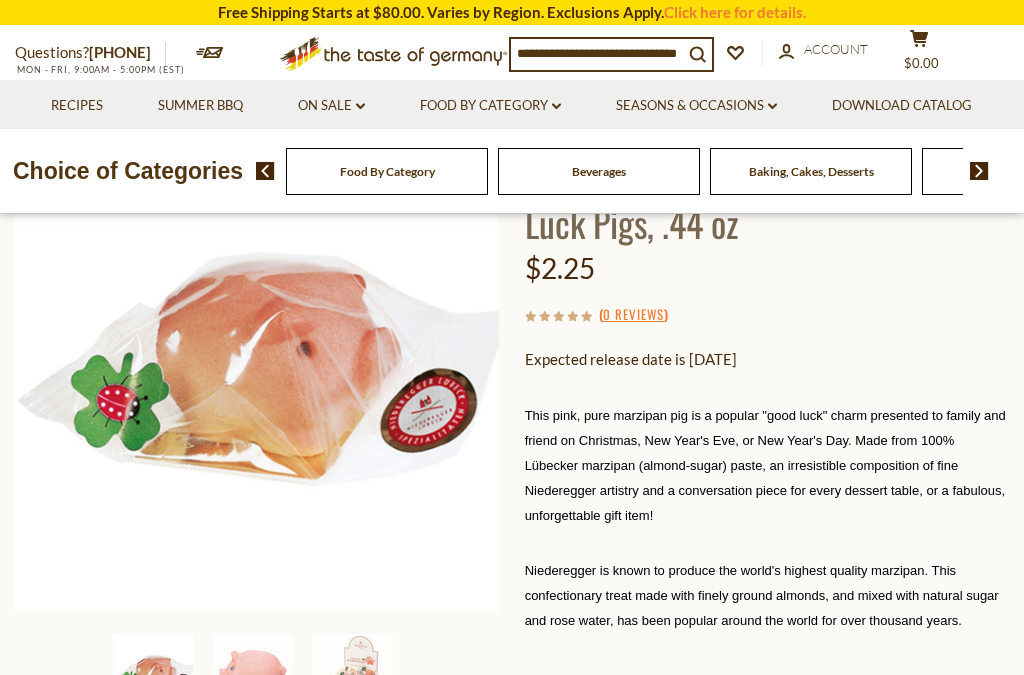 scroll, scrollTop: 0, scrollLeft: 0, axis: both 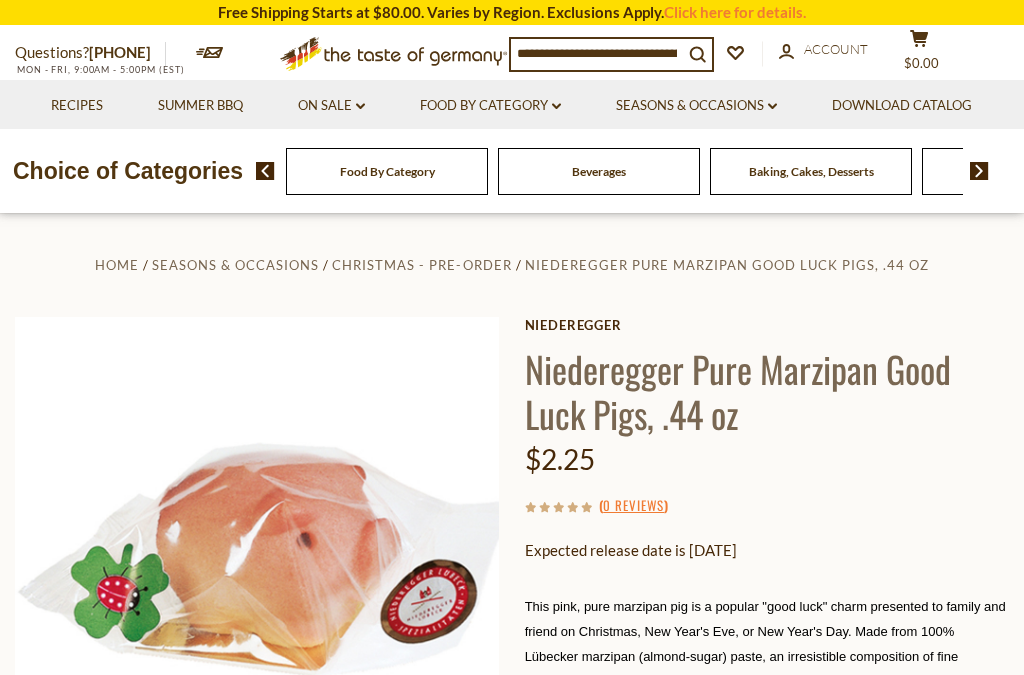 click at bounding box center (597, 53) 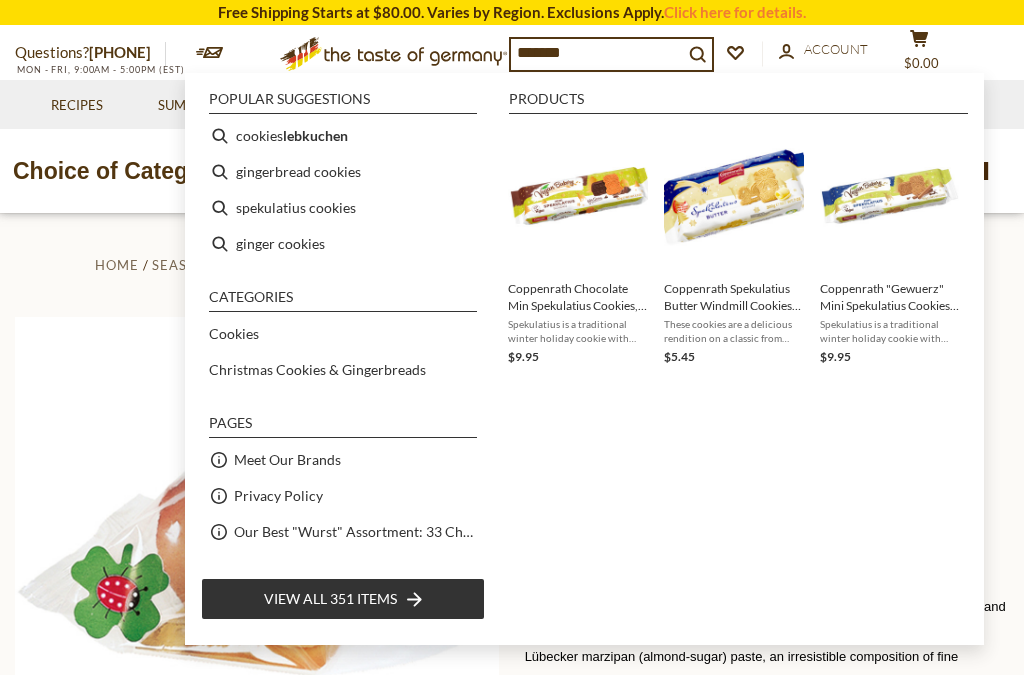 click on "spekulatius cookies" at bounding box center [343, 208] 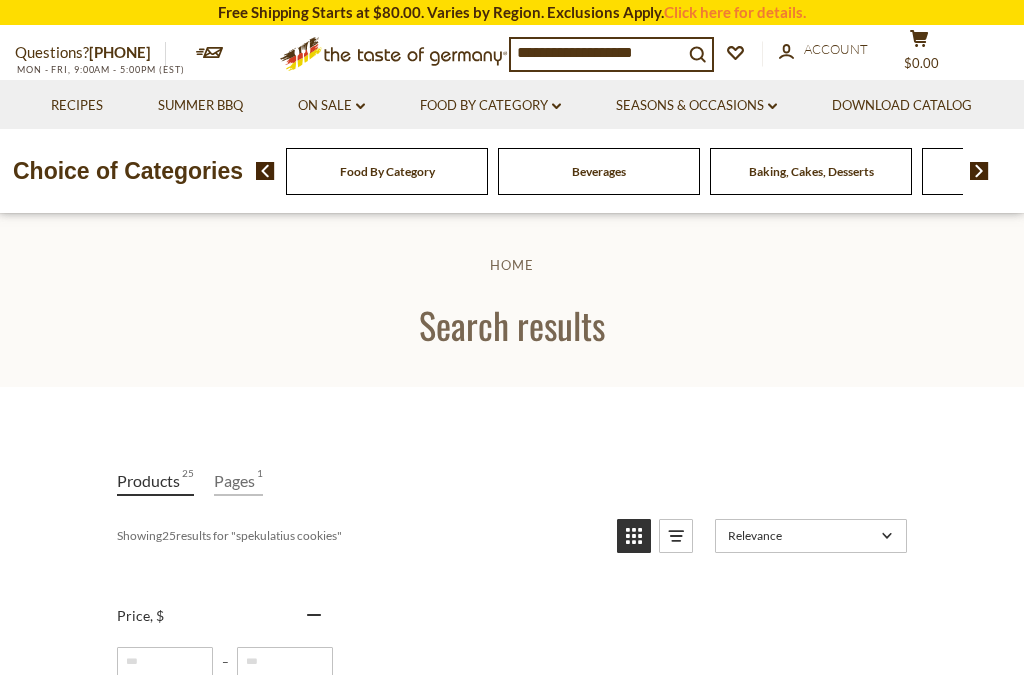 scroll, scrollTop: 0, scrollLeft: 0, axis: both 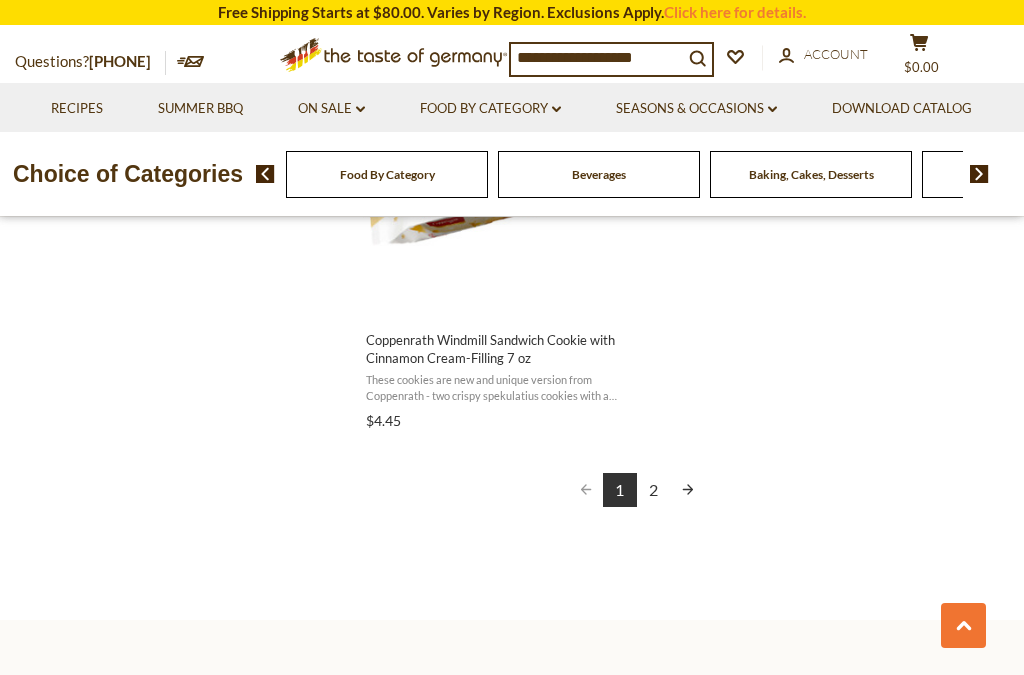 click on "2" at bounding box center (654, 490) 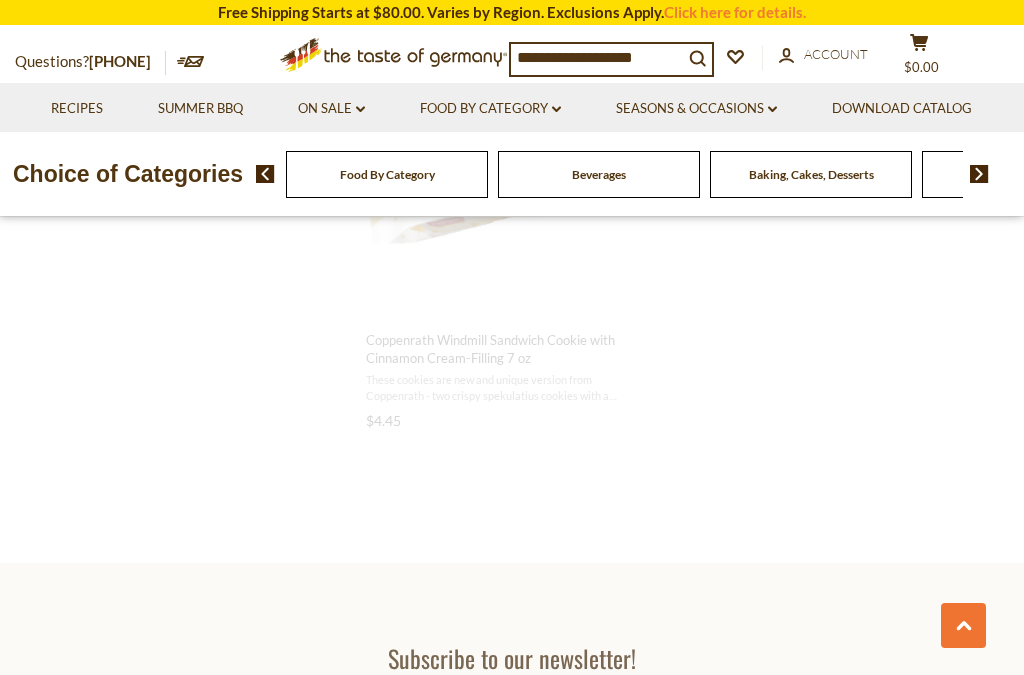 scroll, scrollTop: 3380, scrollLeft: 0, axis: vertical 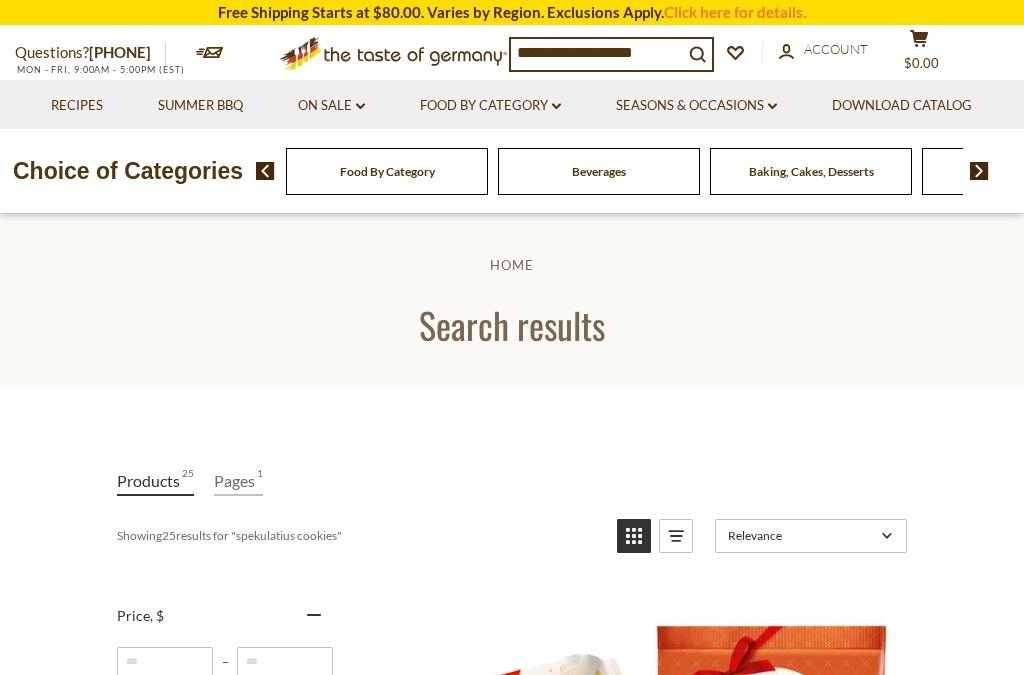 click on "**********" at bounding box center (597, 53) 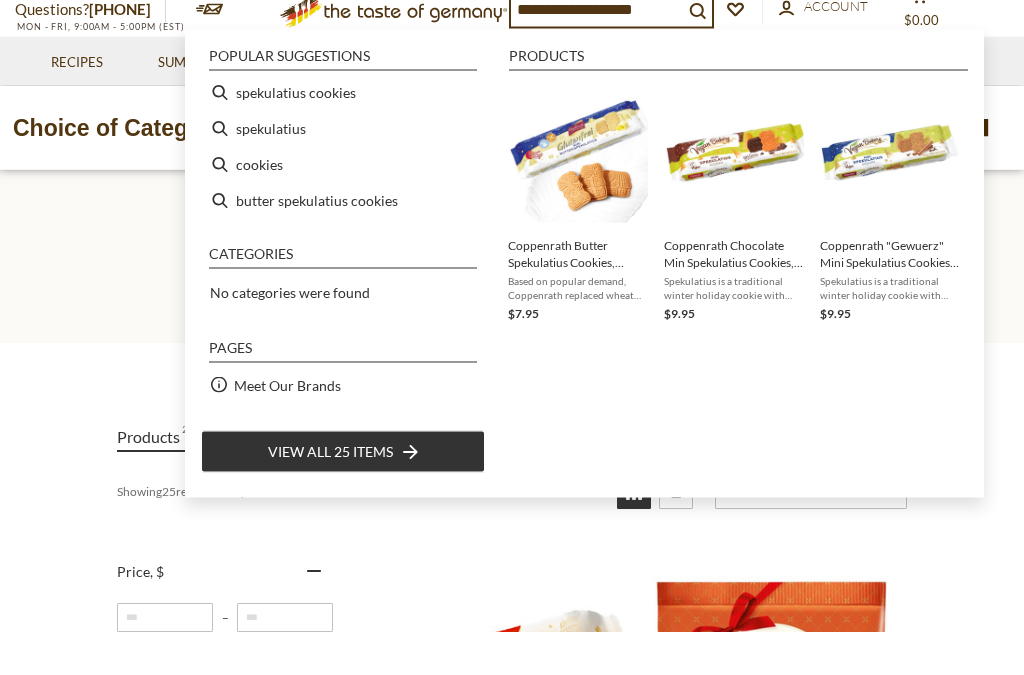 click on "butter spekulatius cookies" at bounding box center (343, 244) 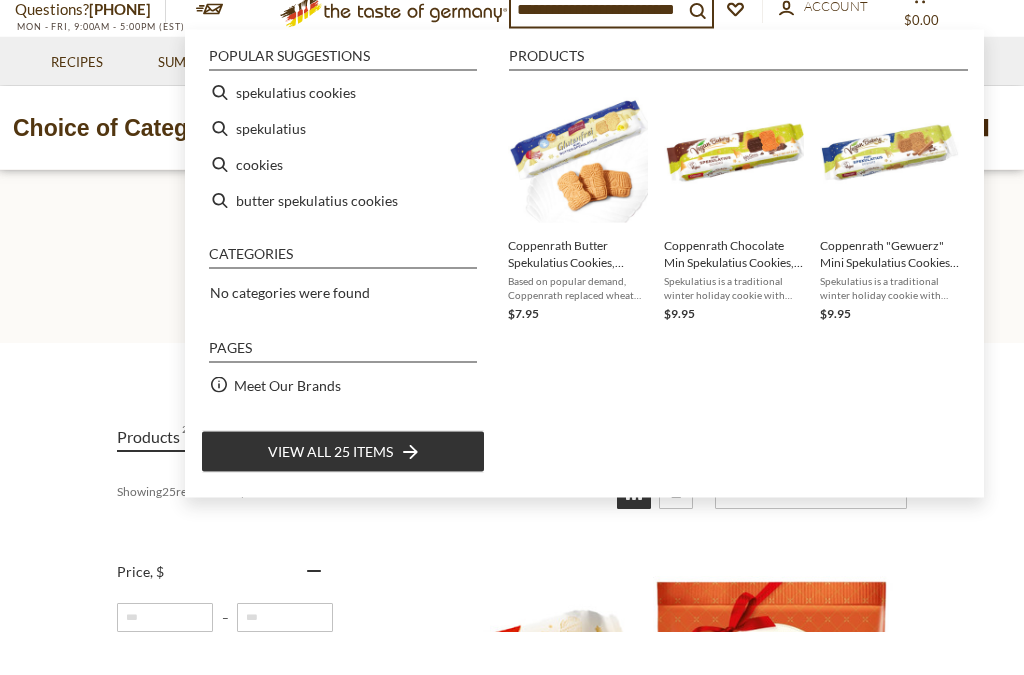scroll, scrollTop: 44, scrollLeft: 0, axis: vertical 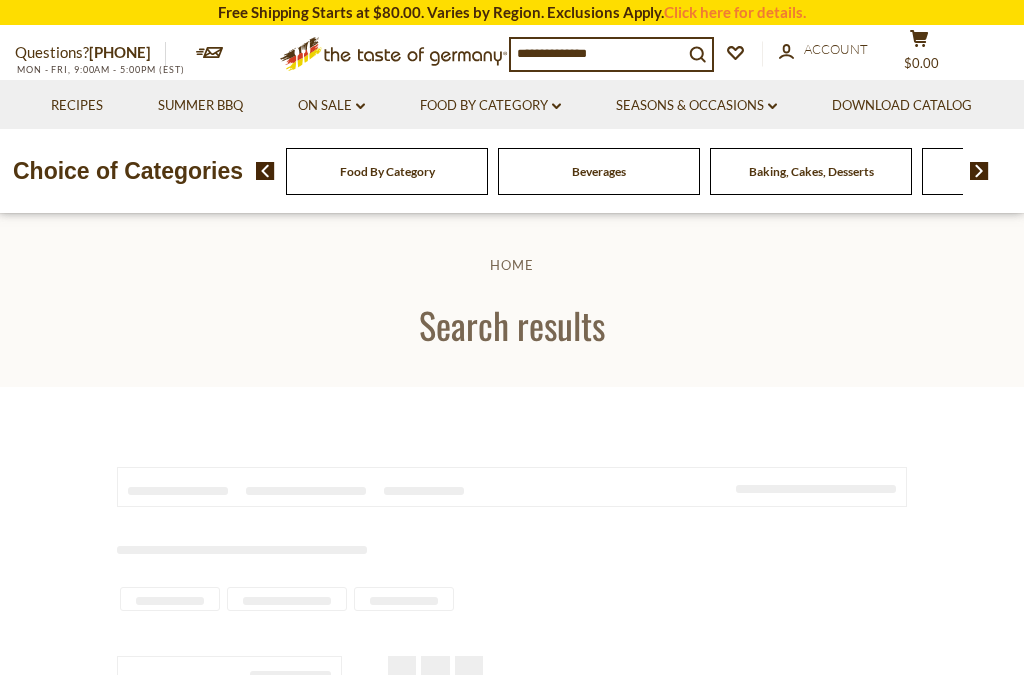 type on "**********" 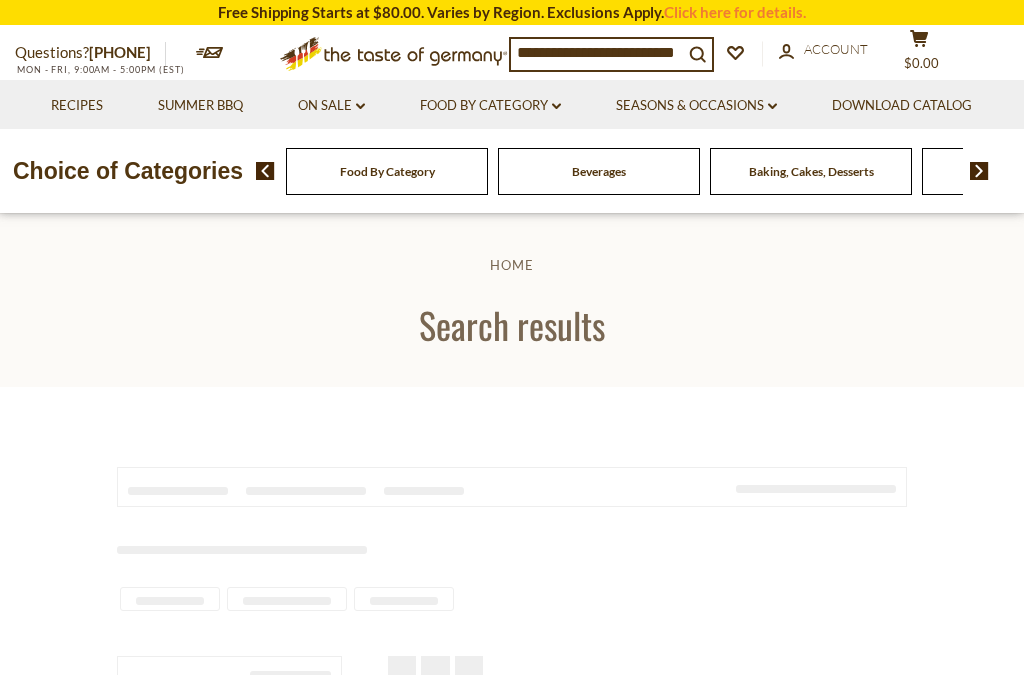 scroll, scrollTop: 0, scrollLeft: 0, axis: both 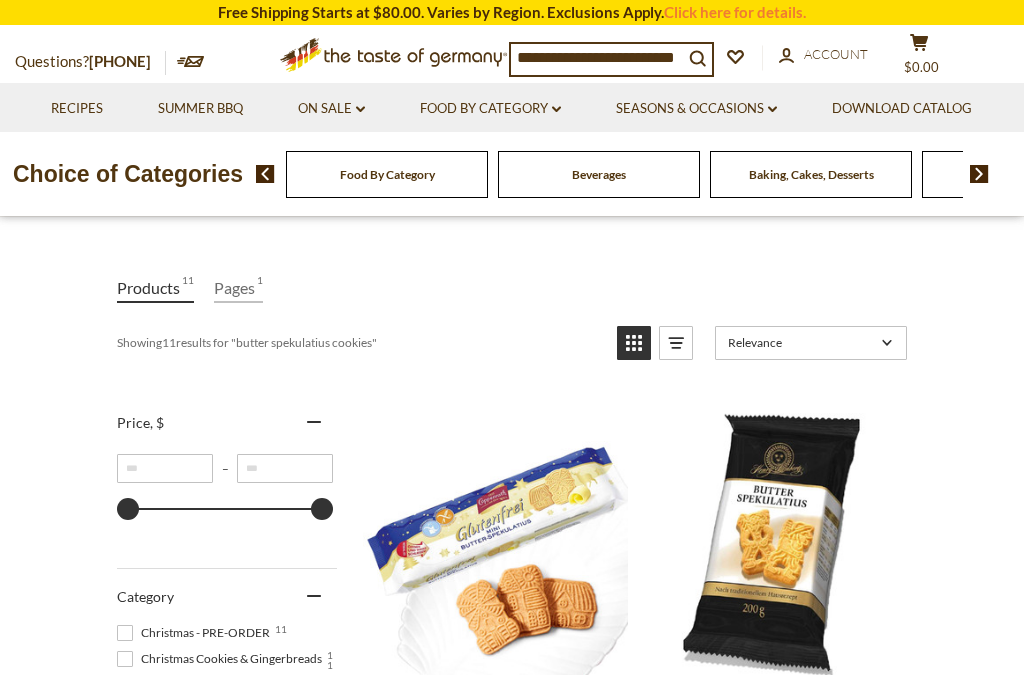 click on "search_icon" at bounding box center [697, 57] 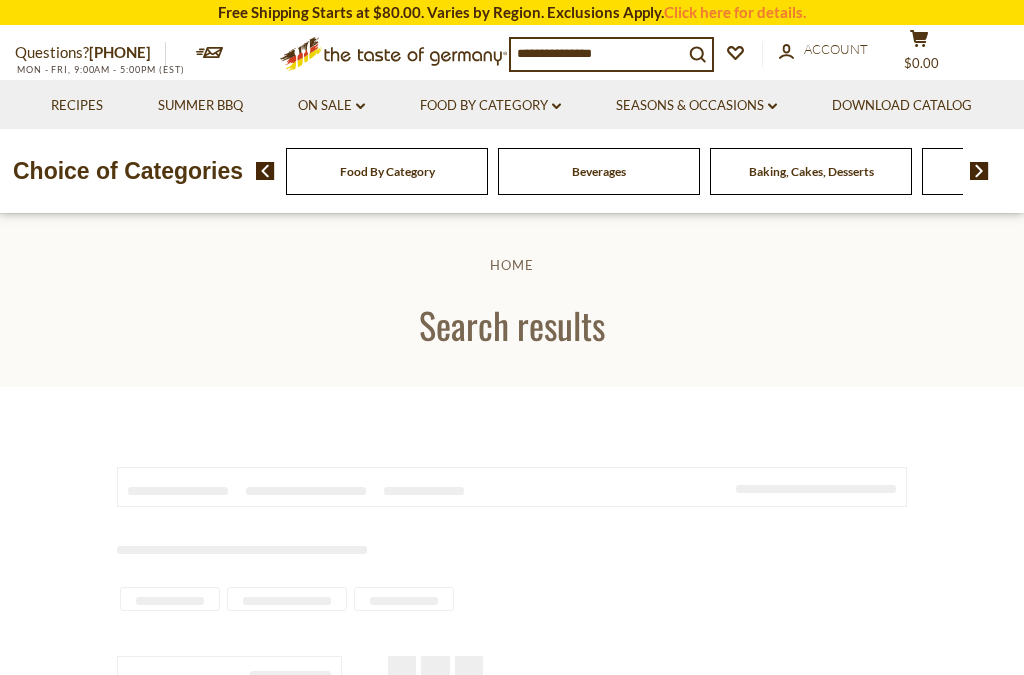 type on "**********" 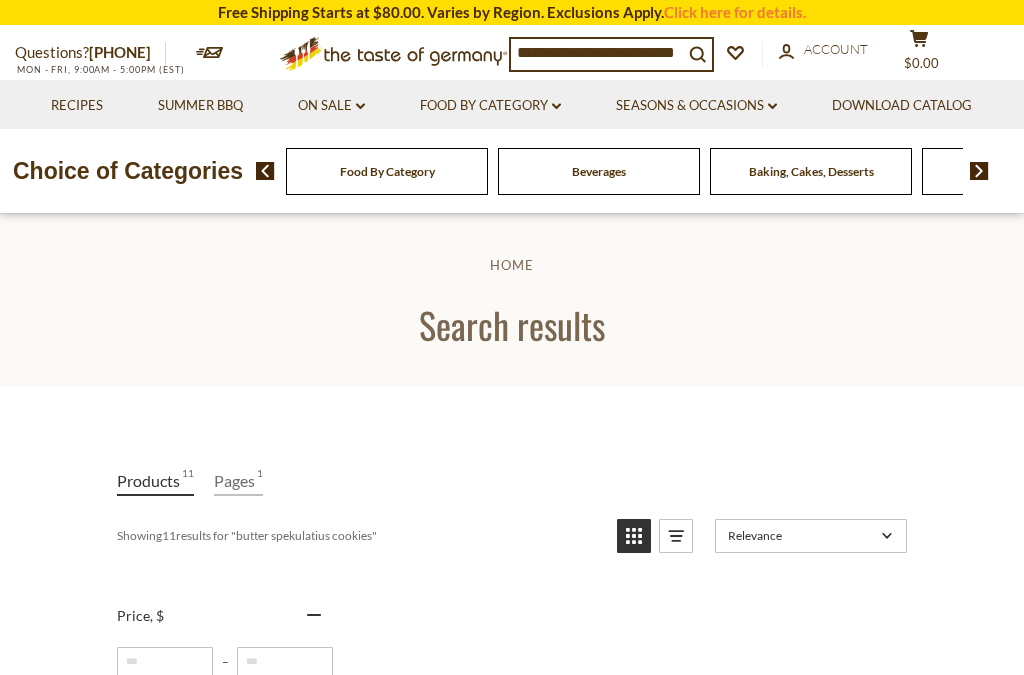 scroll, scrollTop: 0, scrollLeft: 0, axis: both 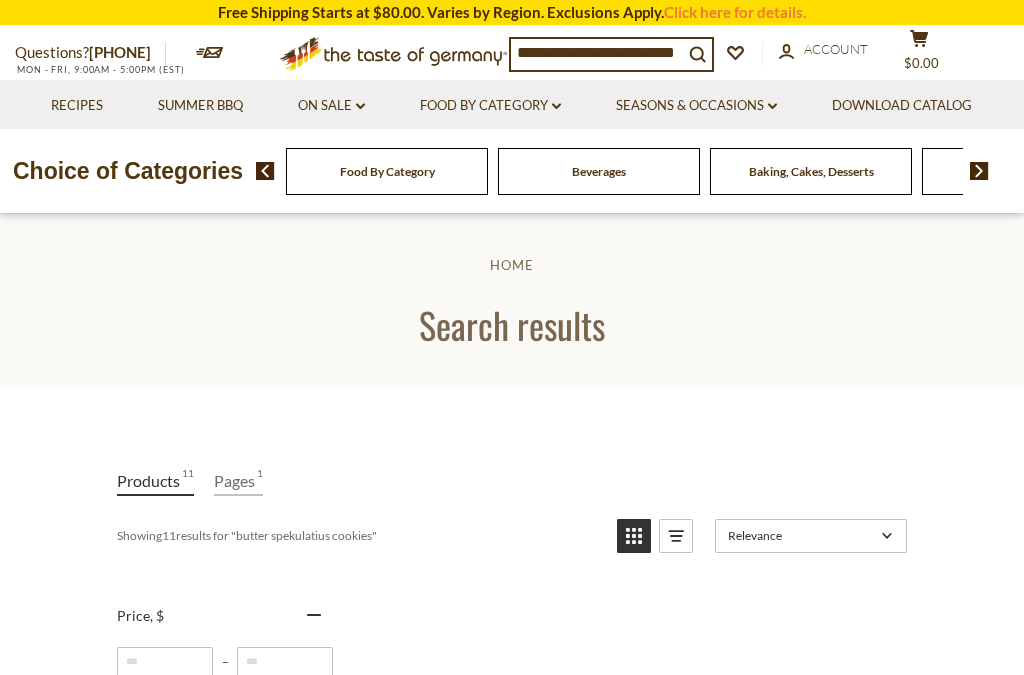 click on "search_icon" at bounding box center [697, 52] 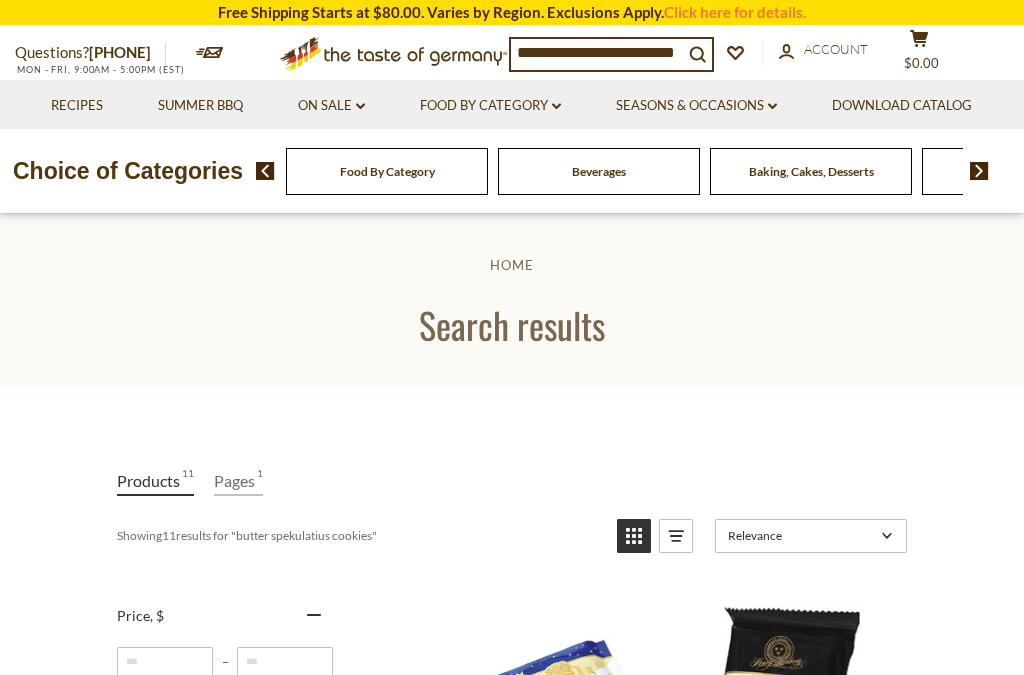 scroll, scrollTop: 0, scrollLeft: 0, axis: both 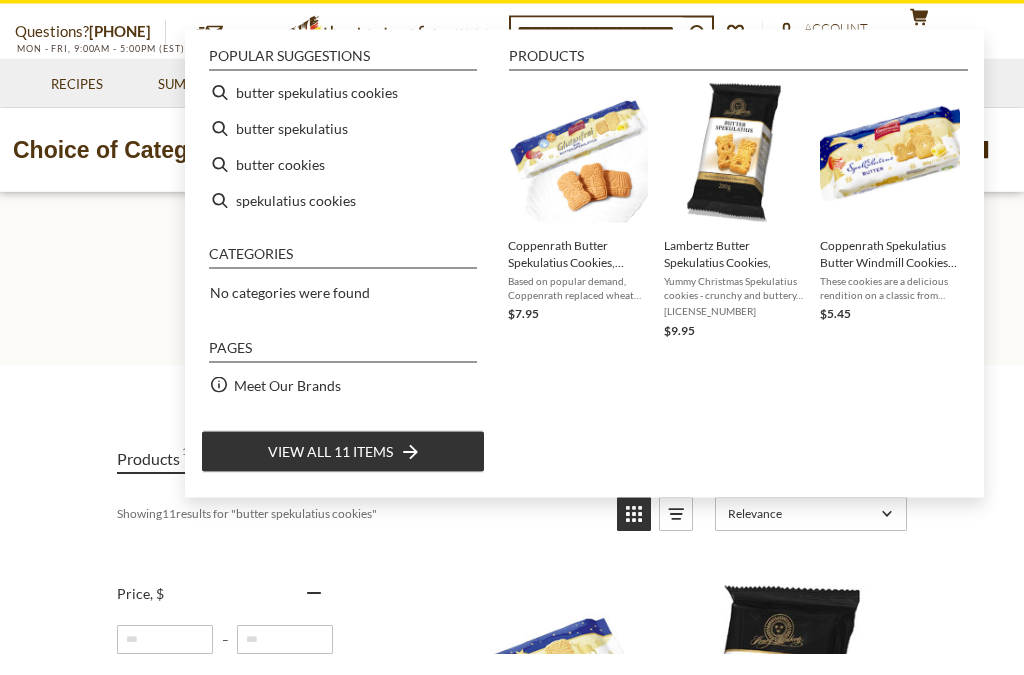 click on "butter cookies" at bounding box center [343, 186] 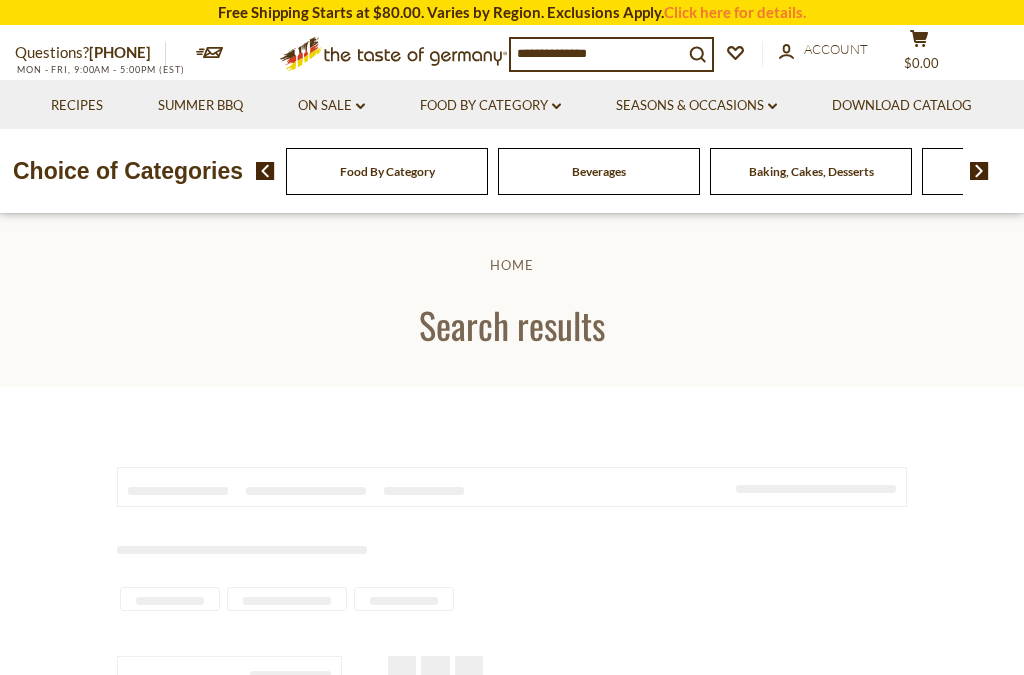 type on "**********" 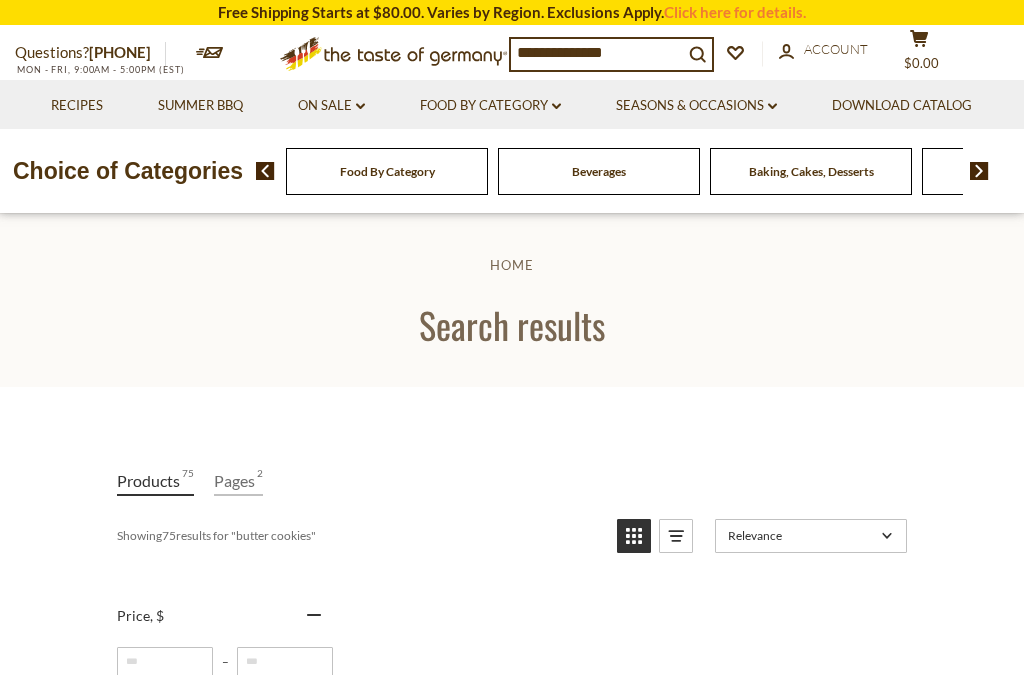scroll, scrollTop: 0, scrollLeft: 0, axis: both 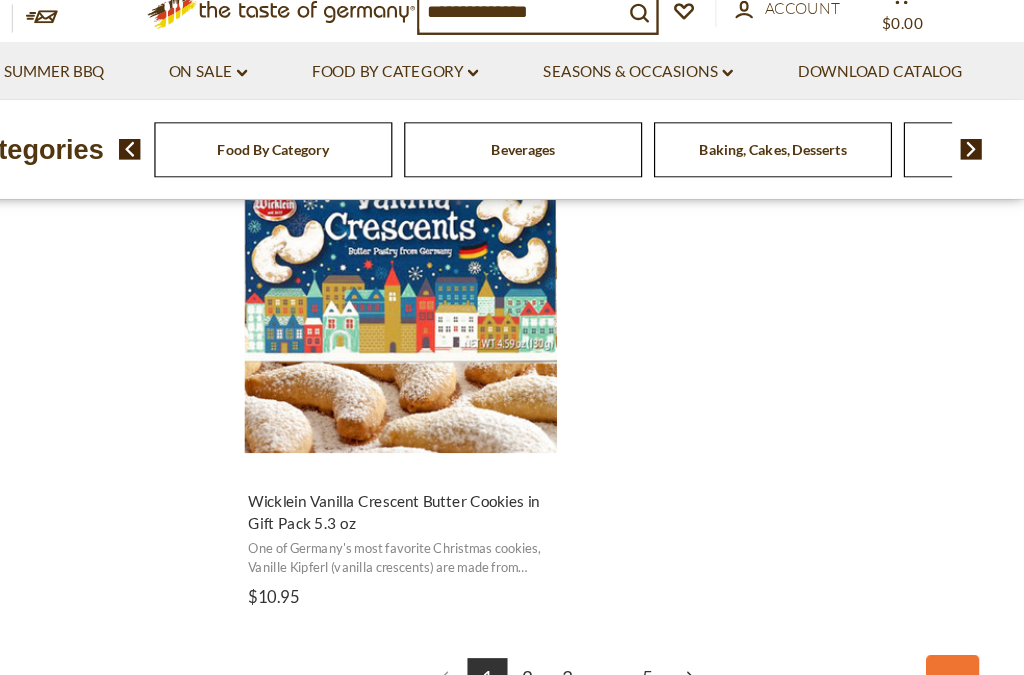 click on "2" at bounding box center [603, 623] 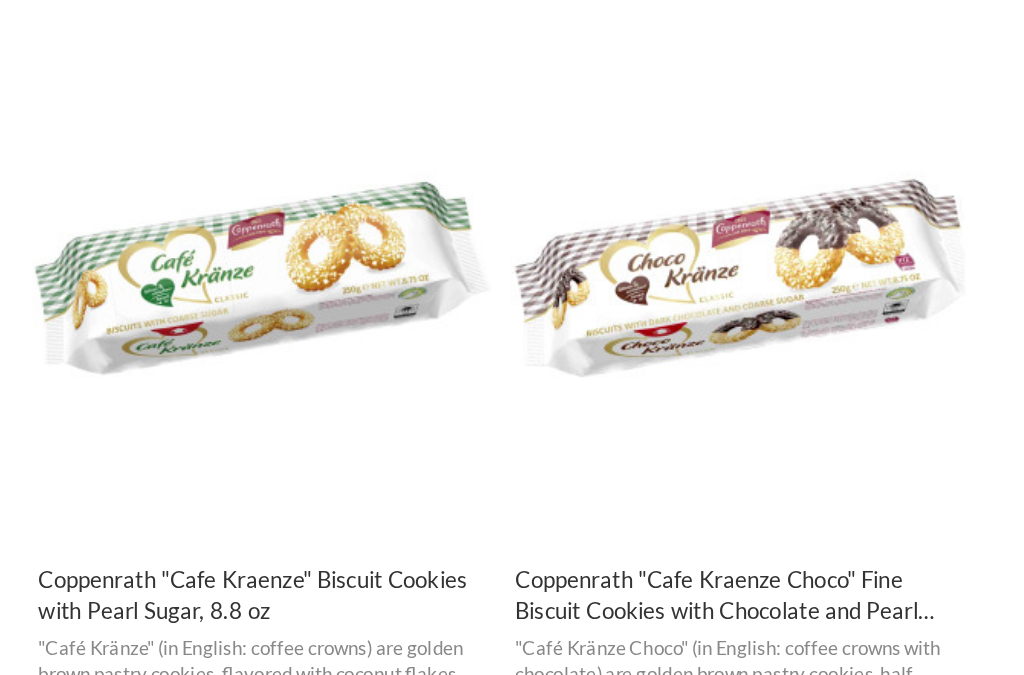 scroll, scrollTop: 3005, scrollLeft: 0, axis: vertical 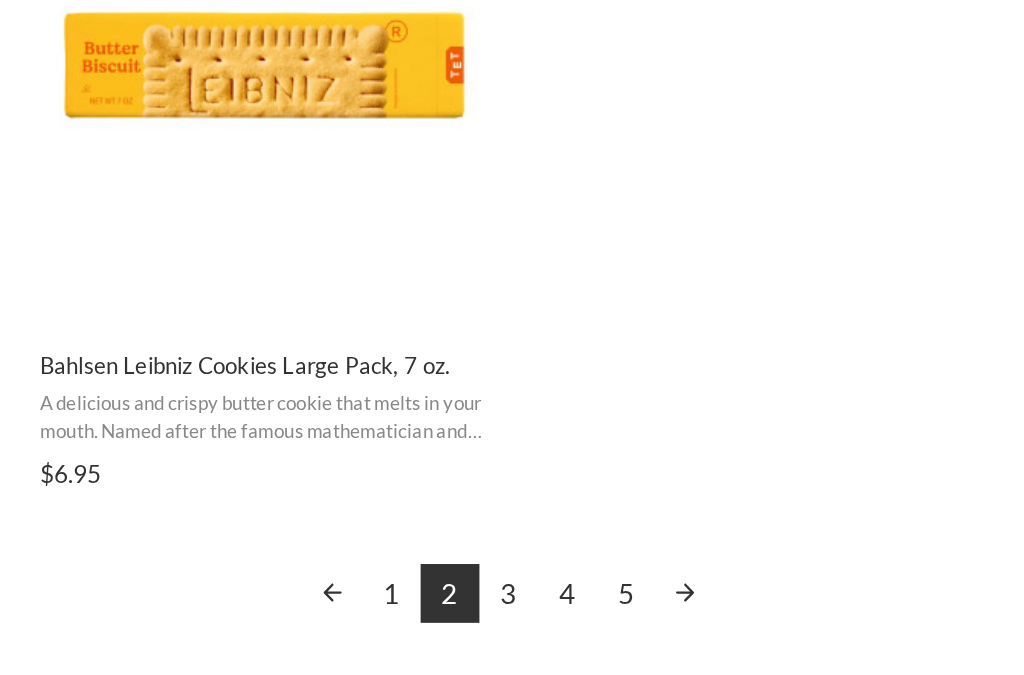 click on "3" at bounding box center [637, 596] 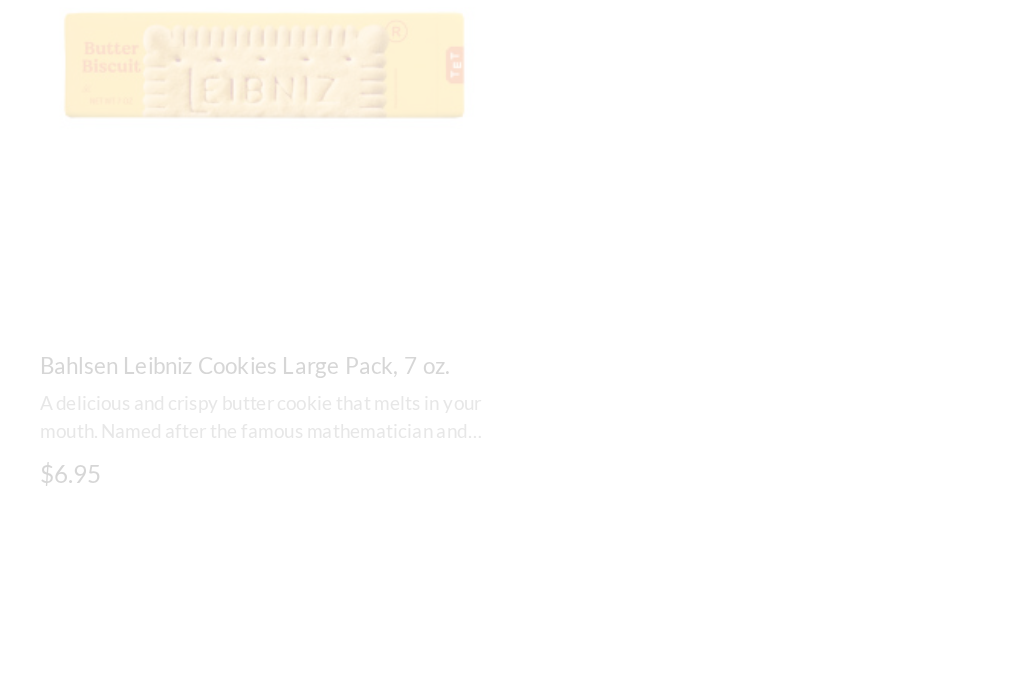 scroll, scrollTop: 3193, scrollLeft: 0, axis: vertical 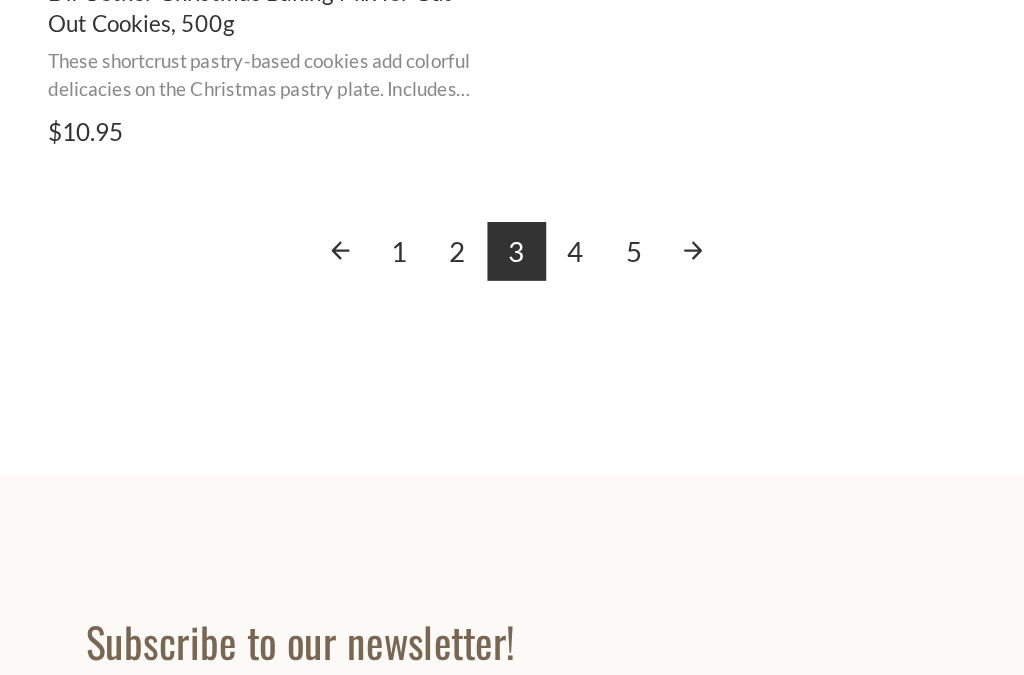 click on "4" at bounding box center [671, 399] 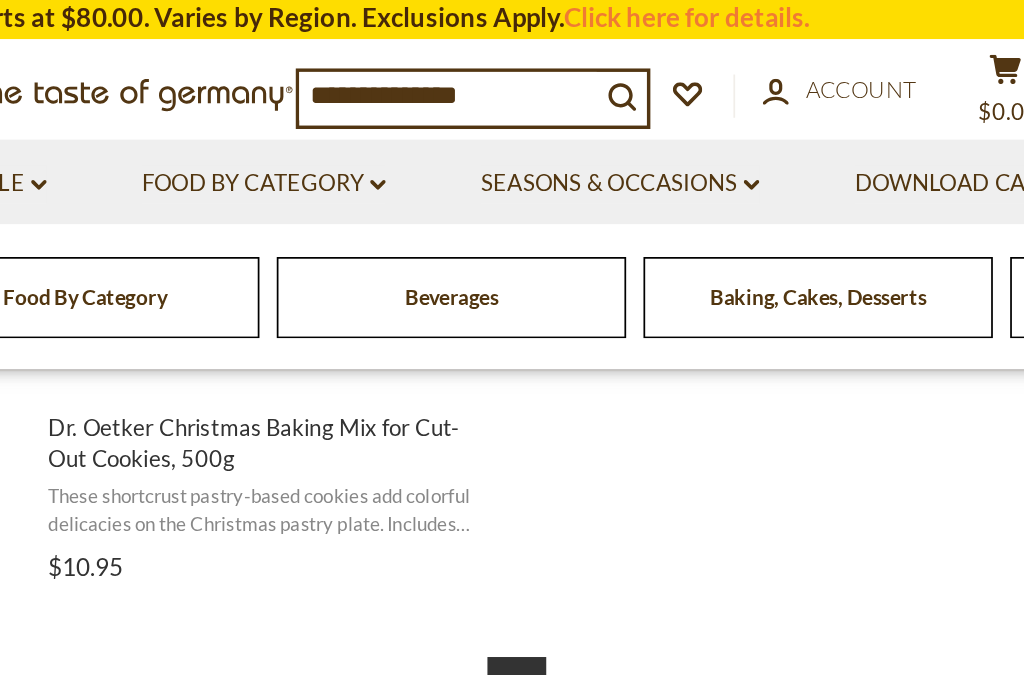 scroll, scrollTop: 3235, scrollLeft: 0, axis: vertical 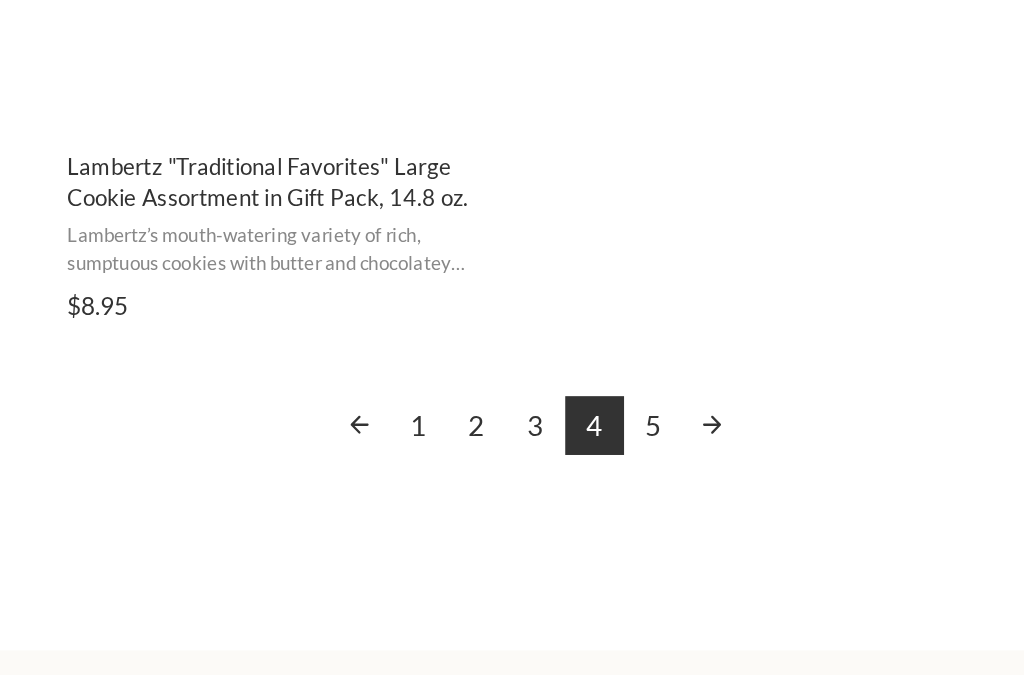 click on "5" at bounding box center (705, 499) 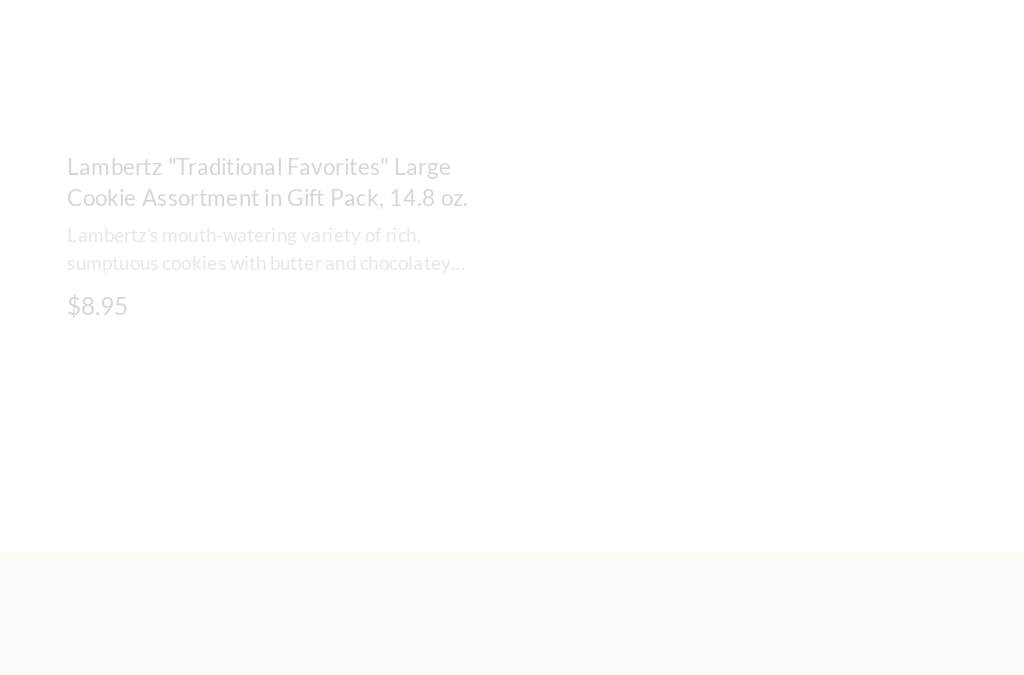 scroll, scrollTop: 3500, scrollLeft: 0, axis: vertical 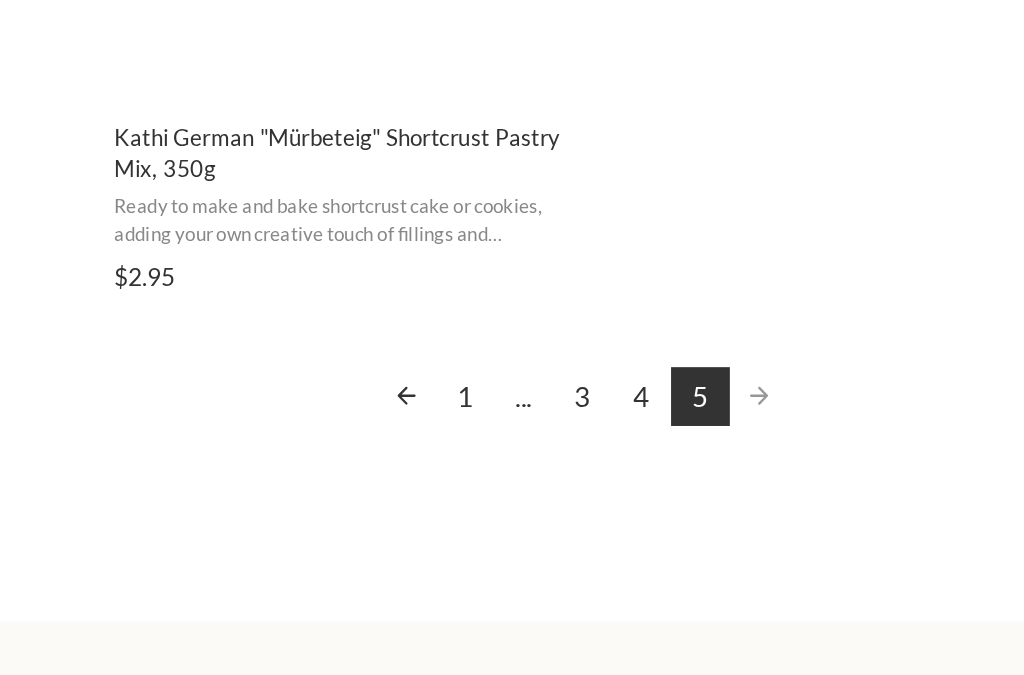 click at bounding box center (739, 482) 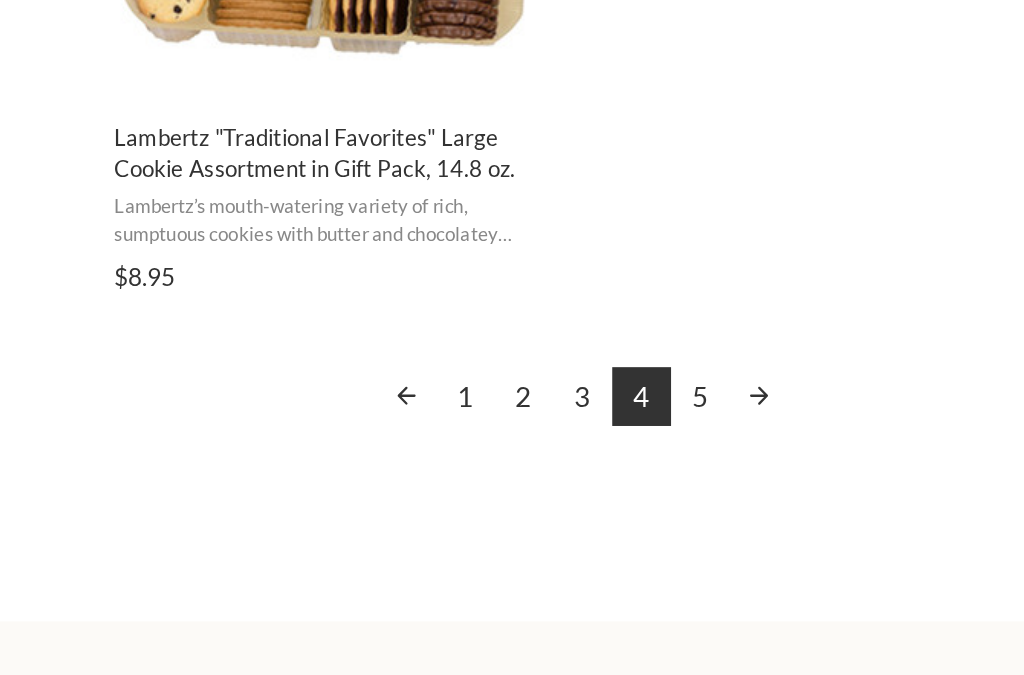 scroll, scrollTop: 0, scrollLeft: 0, axis: both 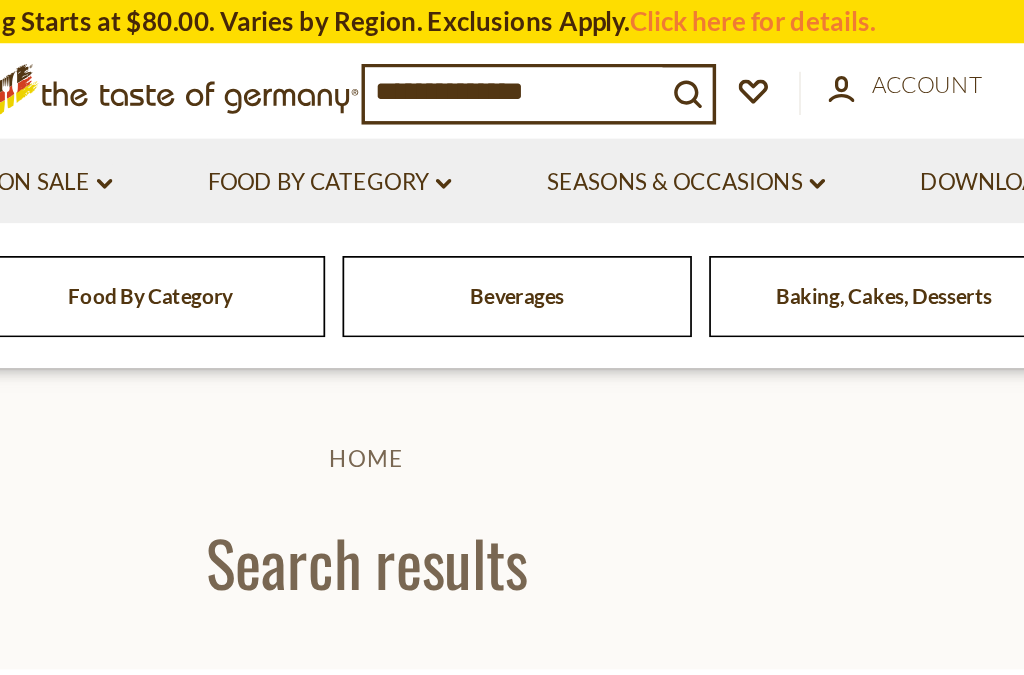 click on "Products 75 Pages 2
Showing  75  results for " butter cookies "
Relevance Relevance Title: A-Z Title: Z-A Date: New to Old Date: Old to New Price: Low to High Price: High to Low Discount: High to Low Bestselling
Price , $ *  –  ** $2 $21 $2 $7 $12 $16 $21 Category Back to School 2 Baking, Cakes, Desserts 11 Best By Deals 1 Breakfast 1 Cereal 1 Chocolate & Marzipan 1 Christmas - PRE-ORDER 39 Christmas Baking & Spices 10 Christmas Cookies & Gingerbreads 38 Christmas Gift Tins 5 Cookies 29 Easter 3 Food By Category 1 Mother's Day 2 On Sale 5 Springfest 2 Toppings 6 Availability In Stock 30 Pre-Order 21 Brand Bahlsen 23 Coppenrath 8 Dr. Oetker 2 Jacobsens 6 Kambly 4 Kathi 4 Lambertz 5 Loacker 1 Milka 1 Pickerd 6 Pierre Biscuit 3 Seitenbacher 1 Vadossi 3 Wetzel 1 Wicklein 2 Product condition New 75 Discount 20% 3 40% 3 50% 2 80% 1 No discount 66 1 2" at bounding box center (512, 2316) 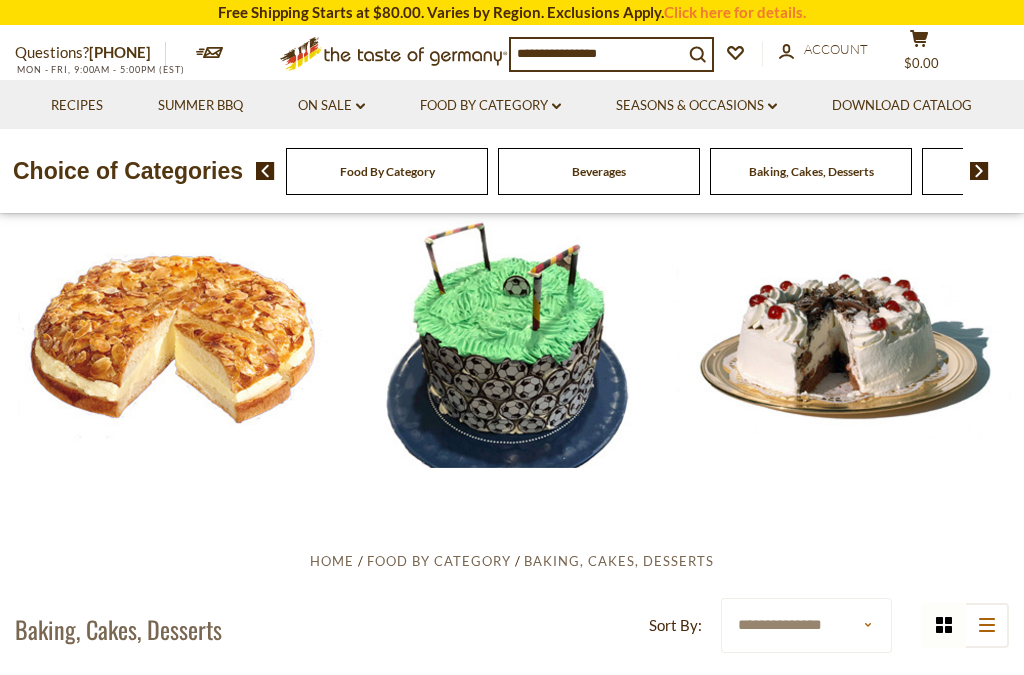 scroll, scrollTop: 0, scrollLeft: 0, axis: both 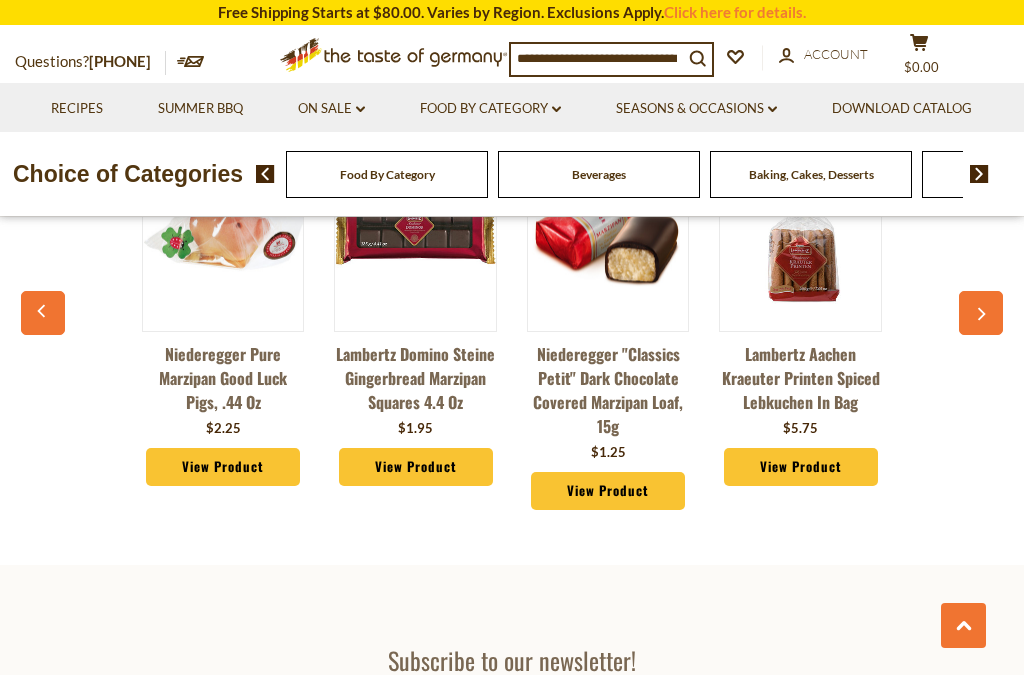 click on "View Product" at bounding box center [223, 467] 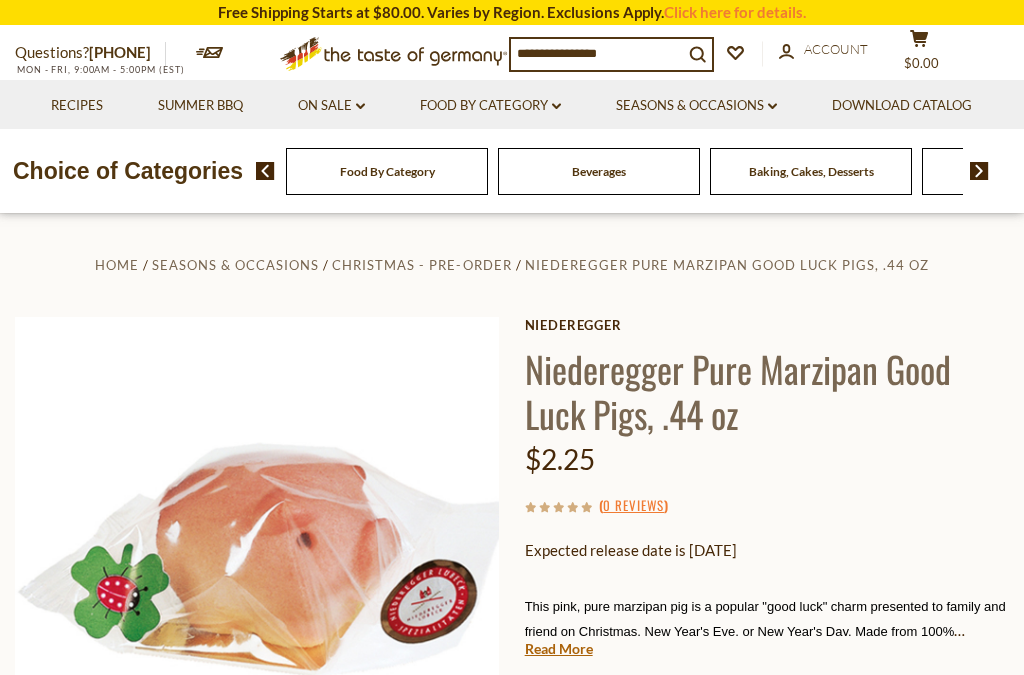 click on "Pre-order" at bounding box center [607, 886] 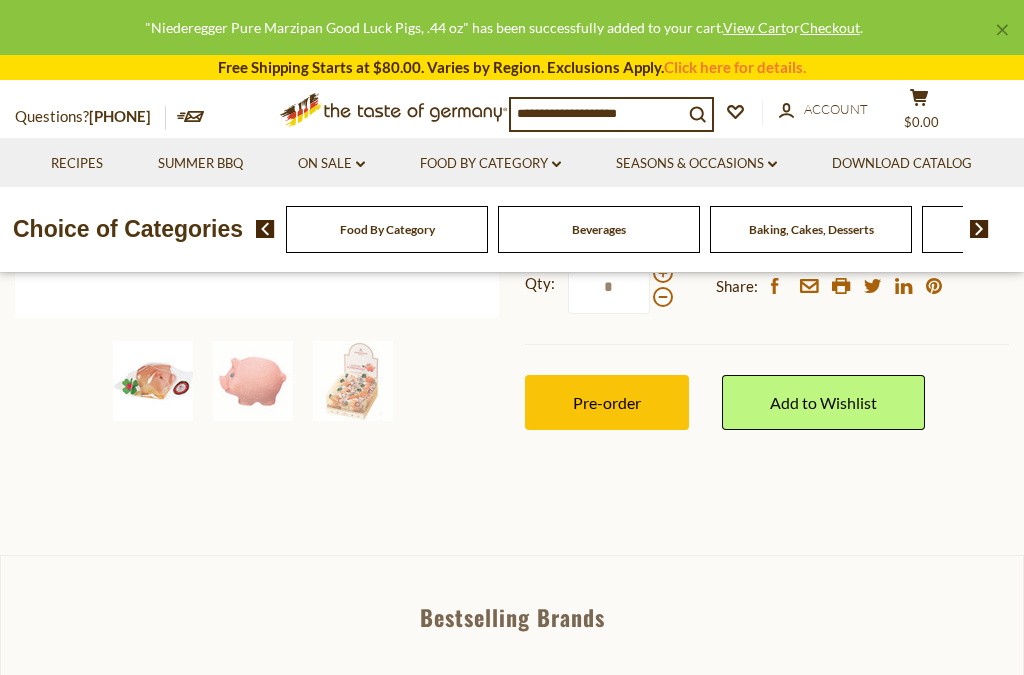 scroll, scrollTop: 484, scrollLeft: 0, axis: vertical 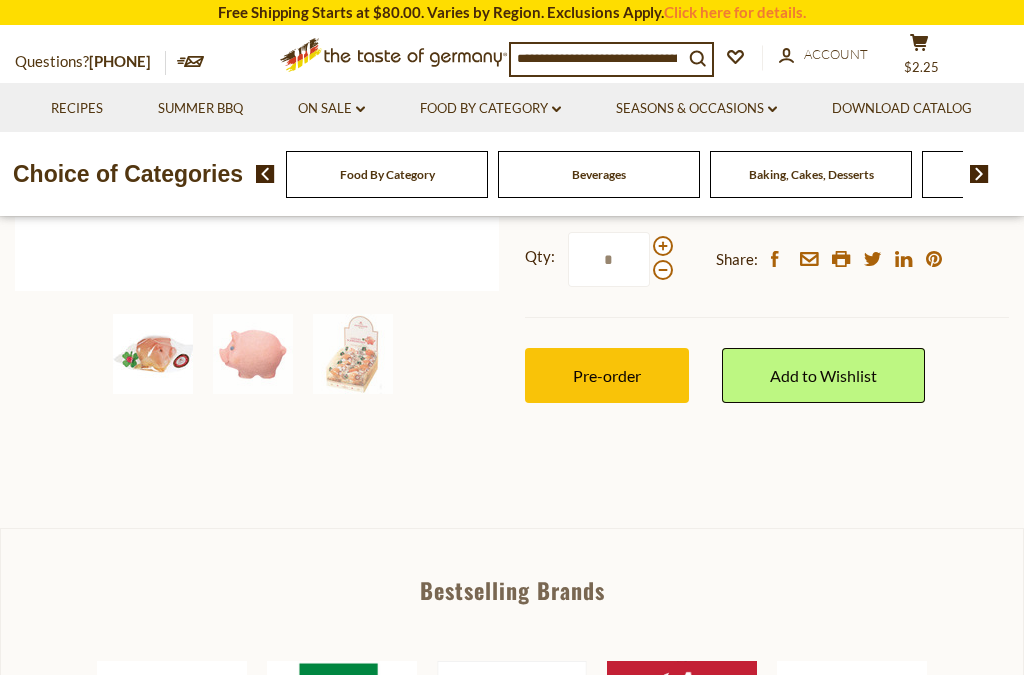 click on "Pre-order" at bounding box center [607, 375] 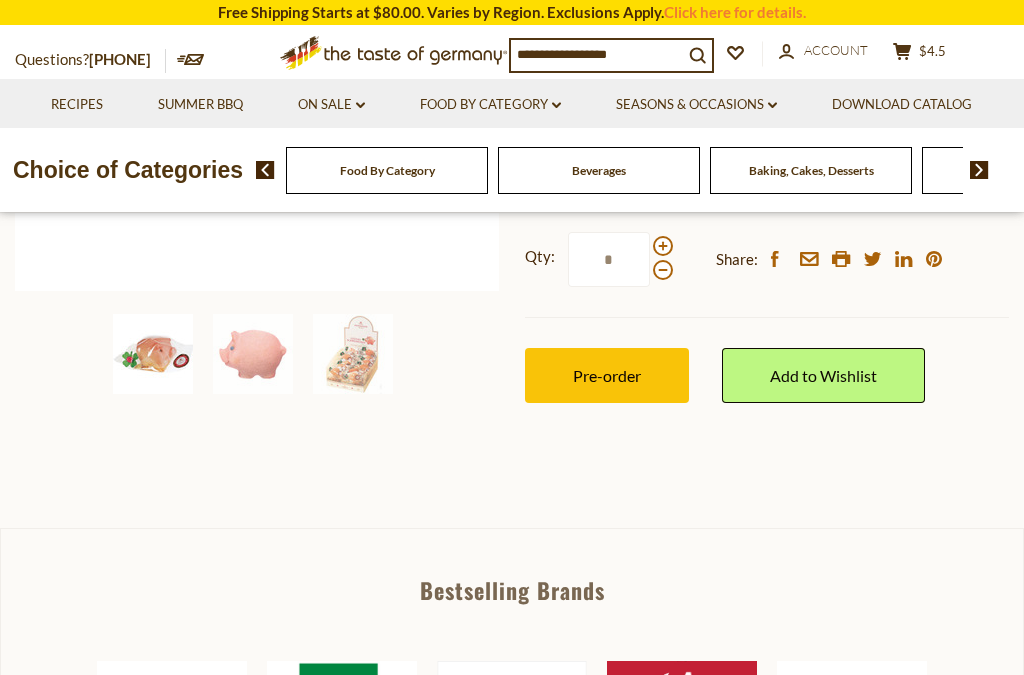click at bounding box center [153, 354] 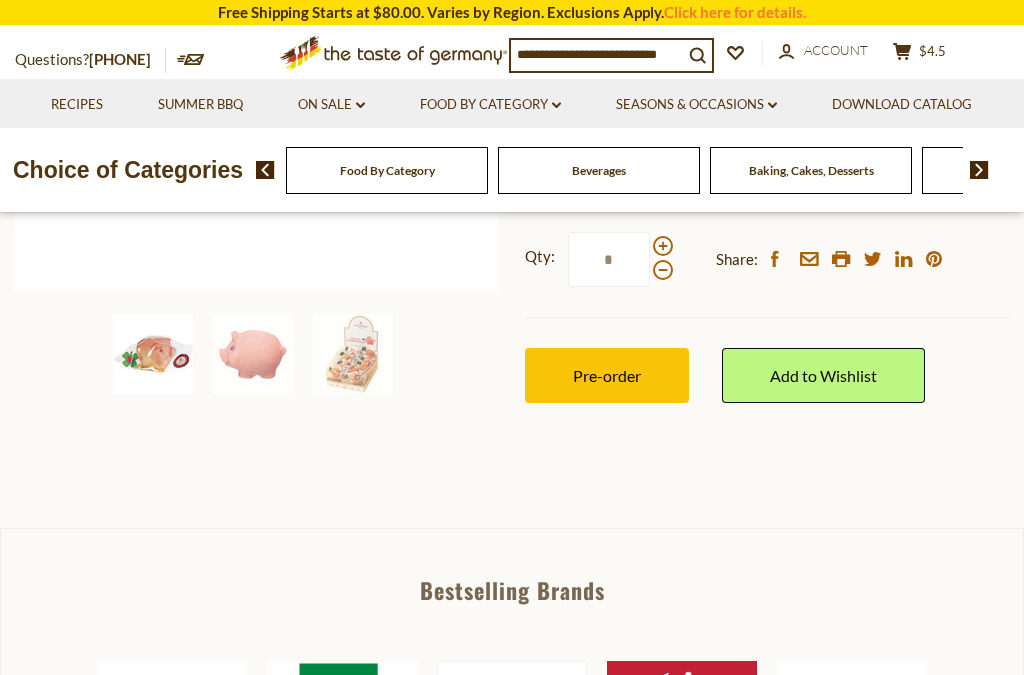 click at bounding box center [153, 354] 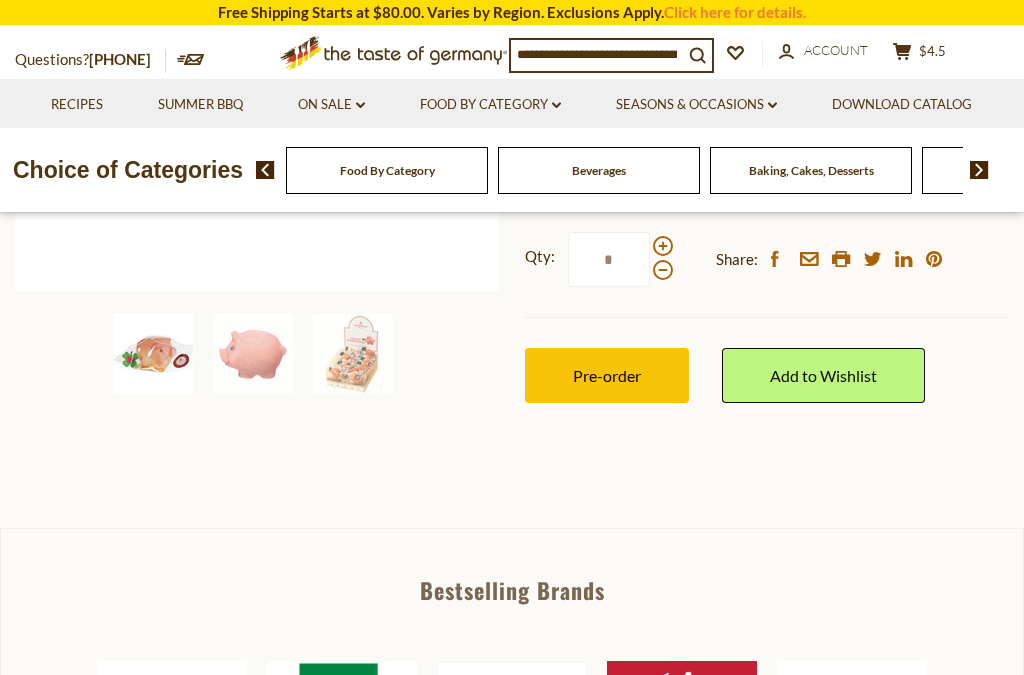 click at bounding box center [153, 354] 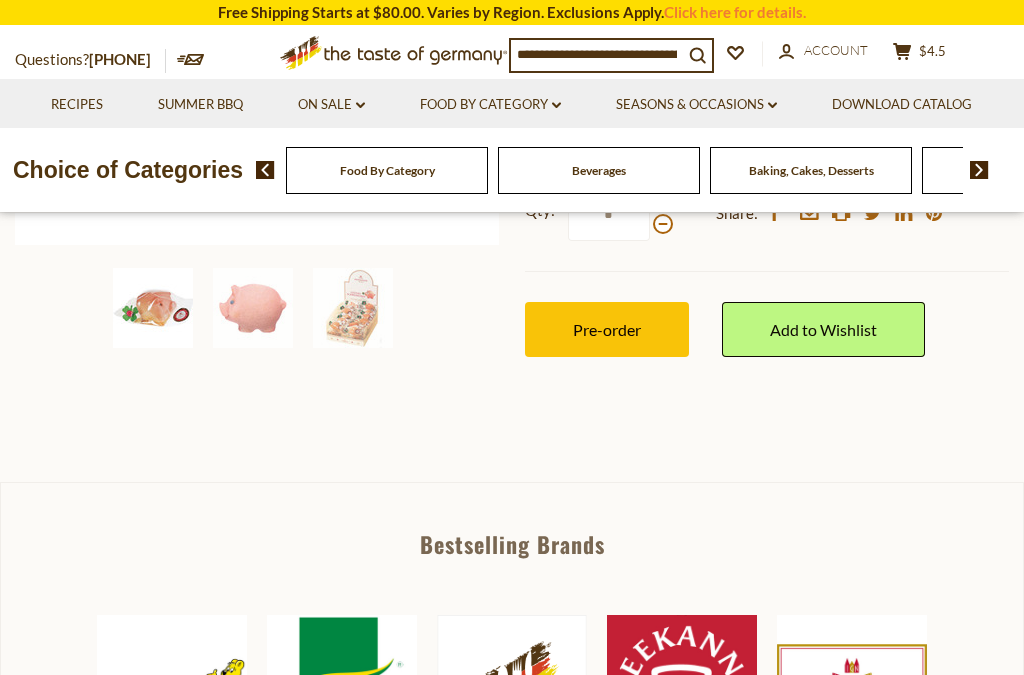 scroll, scrollTop: 534, scrollLeft: 0, axis: vertical 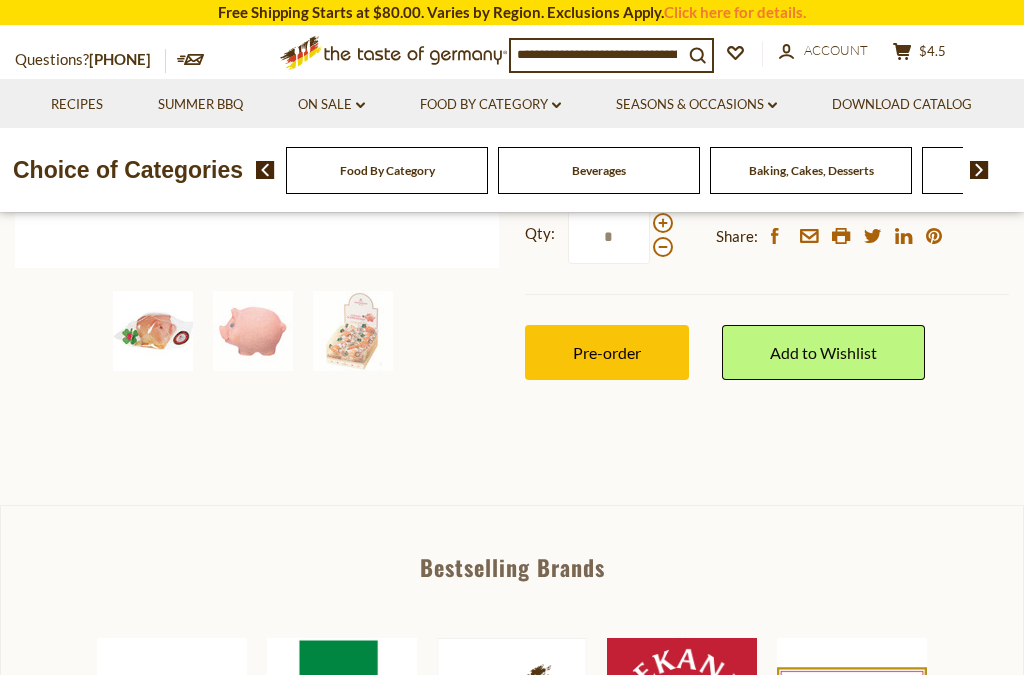 click at bounding box center [153, 331] 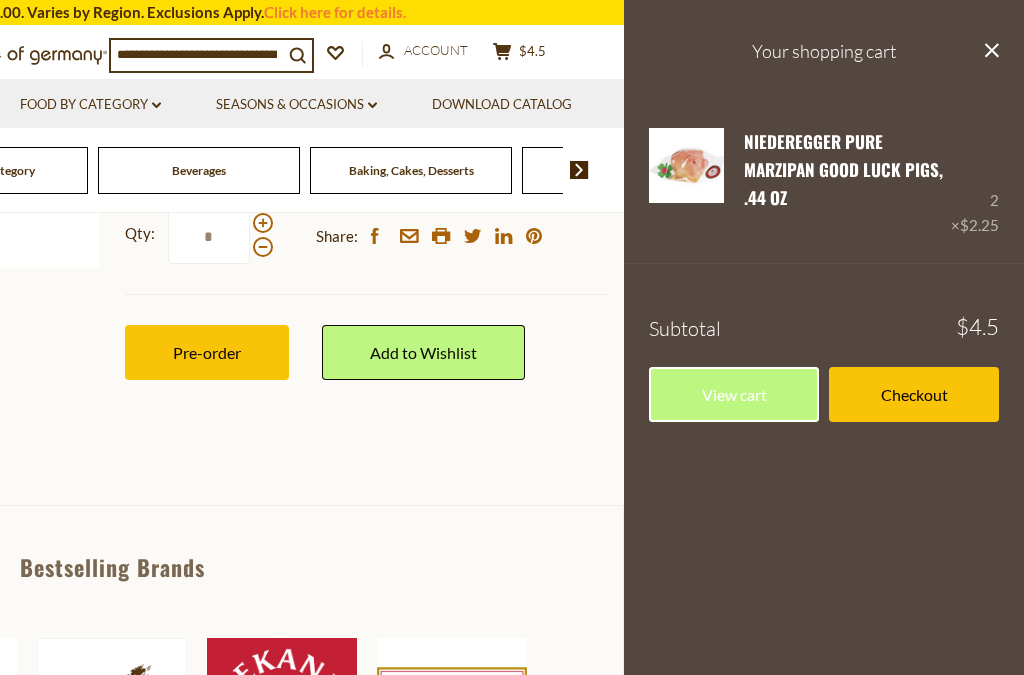 click on "close" 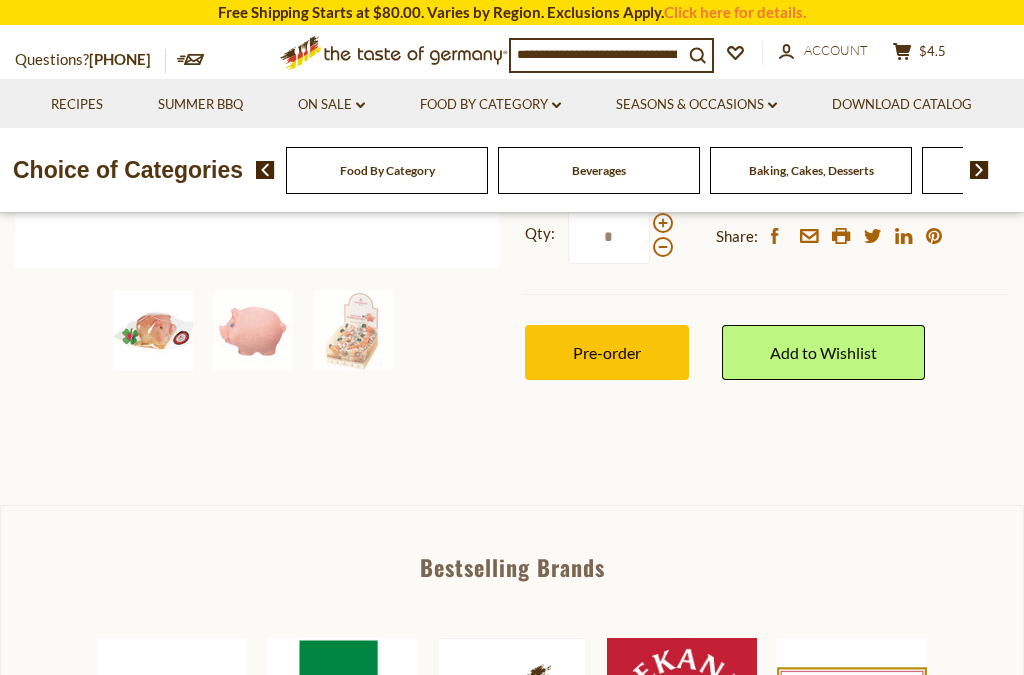 click on "$4.5" at bounding box center [932, 51] 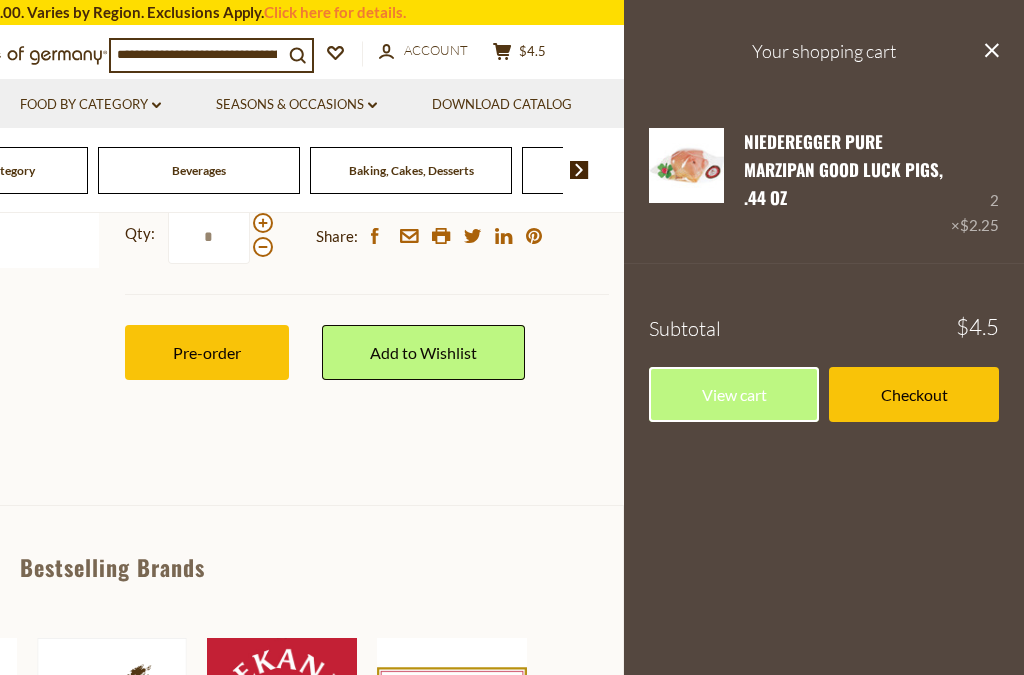 click on "View cart" at bounding box center [734, 394] 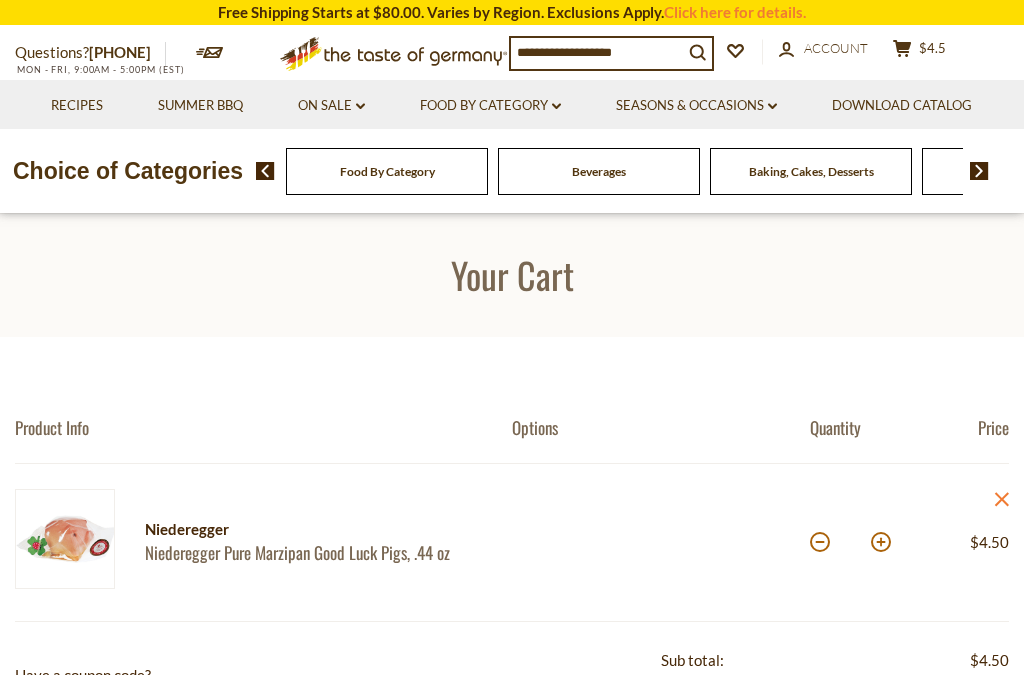 scroll, scrollTop: 79, scrollLeft: 0, axis: vertical 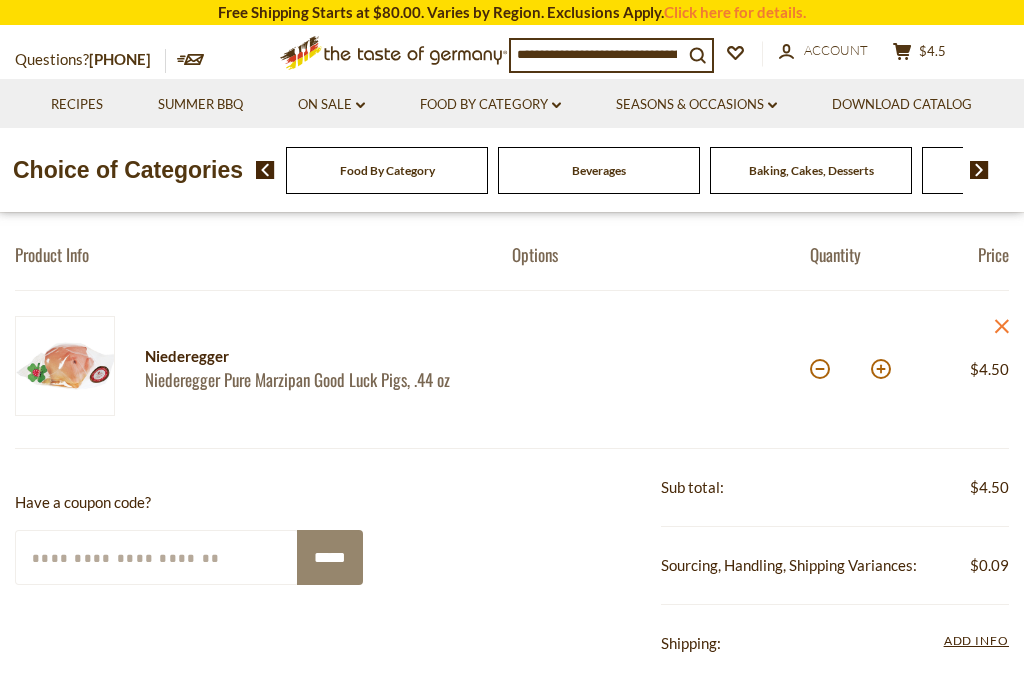 click at bounding box center (820, 369) 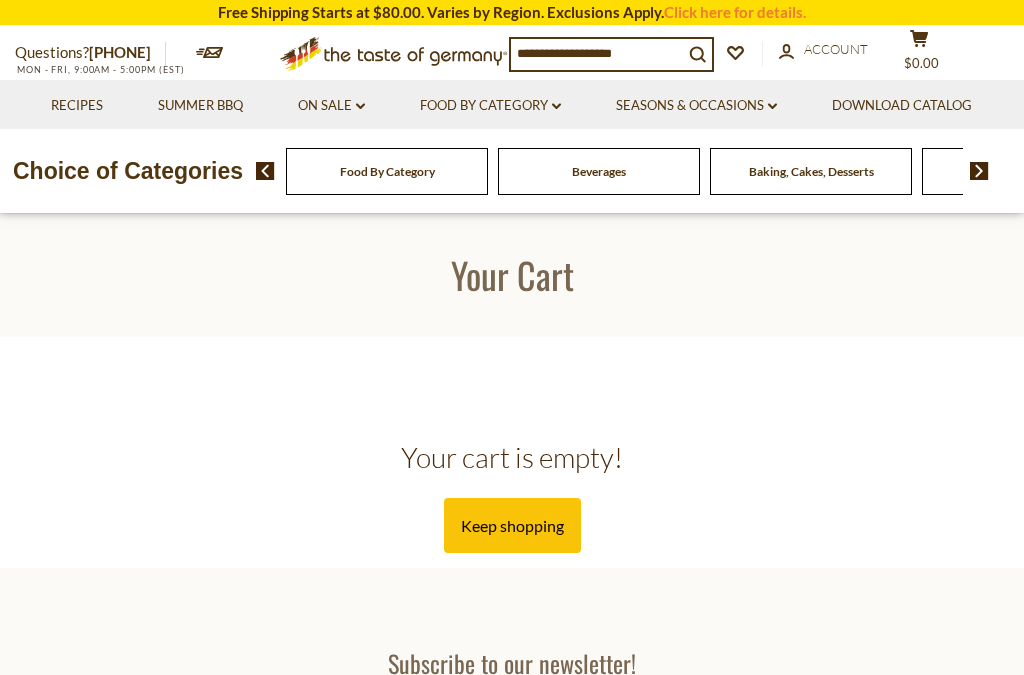 scroll, scrollTop: 227, scrollLeft: 0, axis: vertical 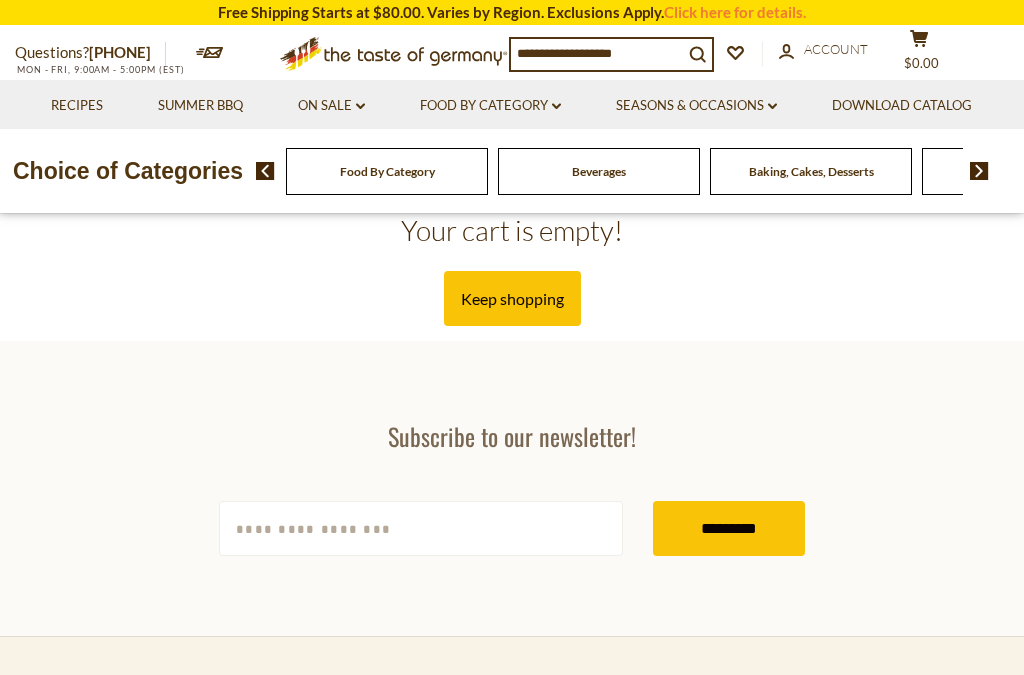 click on "Your cart is empty!
Keep shopping" at bounding box center [512, 269] 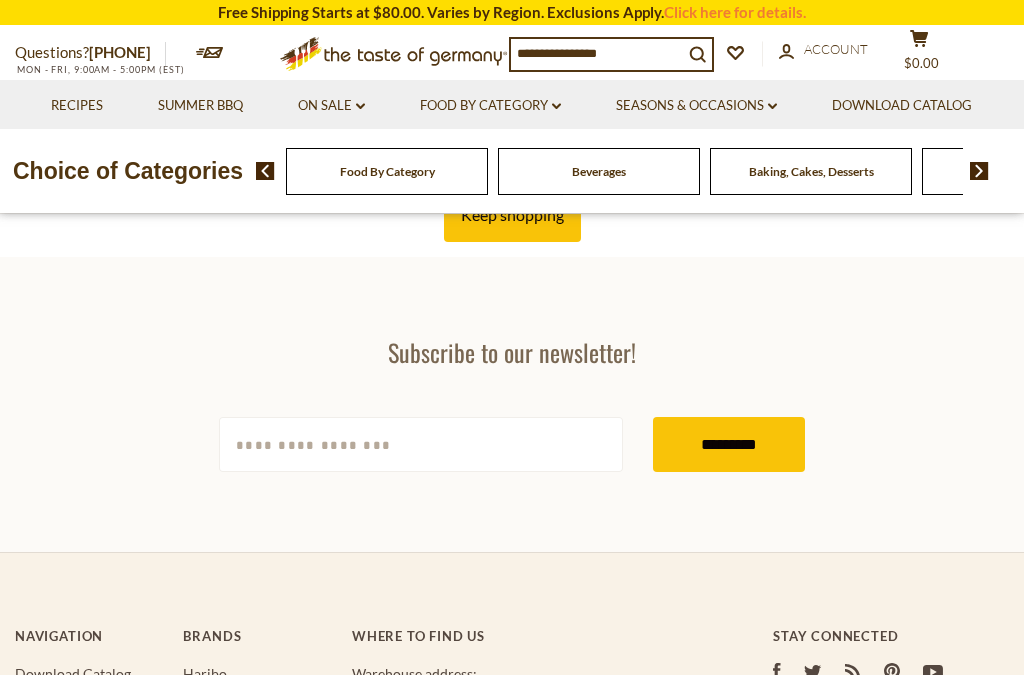 scroll, scrollTop: 0, scrollLeft: 0, axis: both 